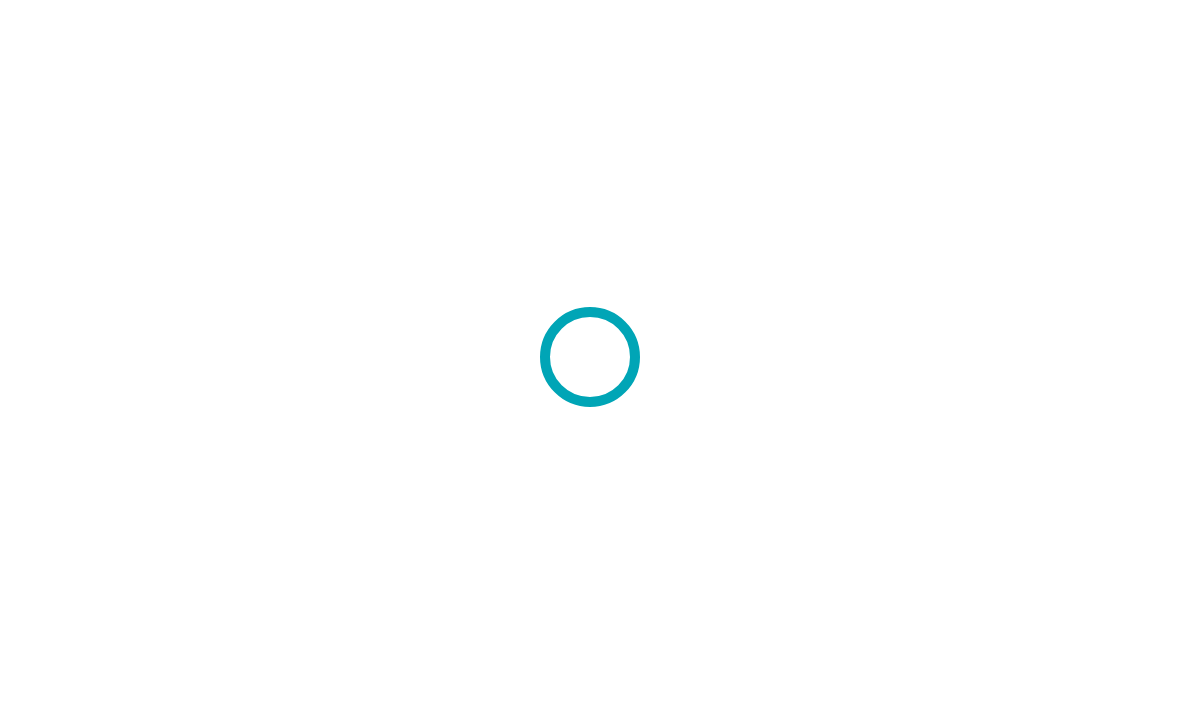 scroll, scrollTop: 0, scrollLeft: 0, axis: both 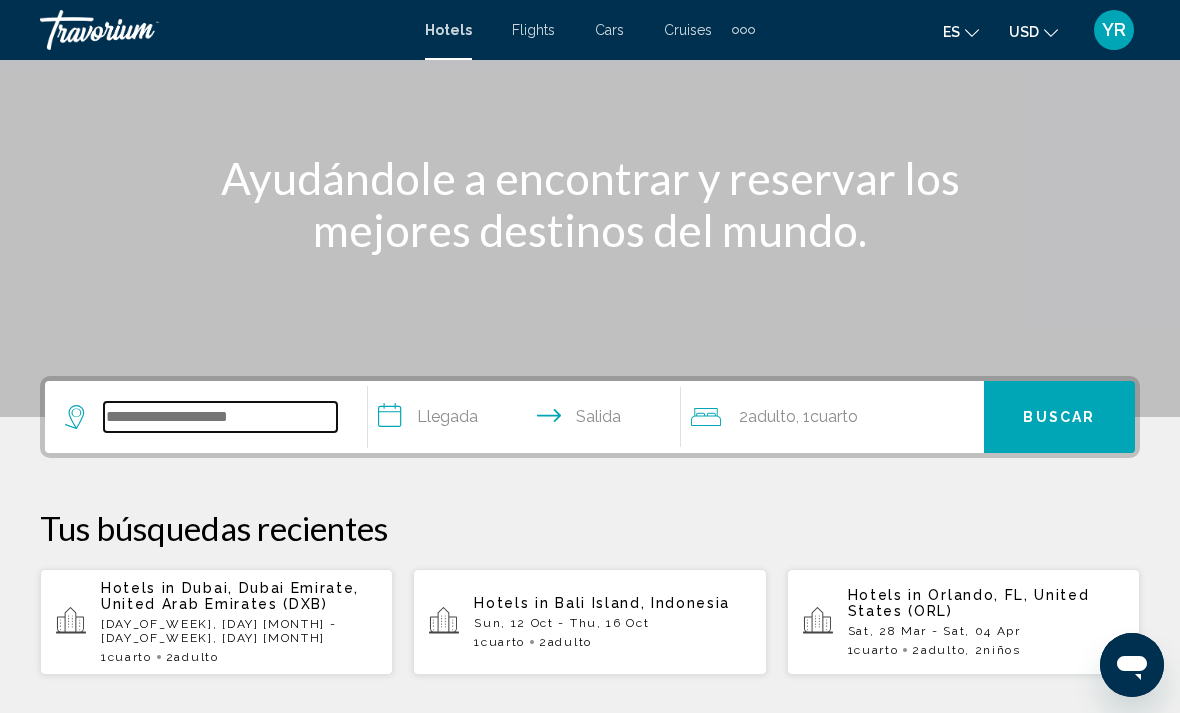 click at bounding box center (220, 417) 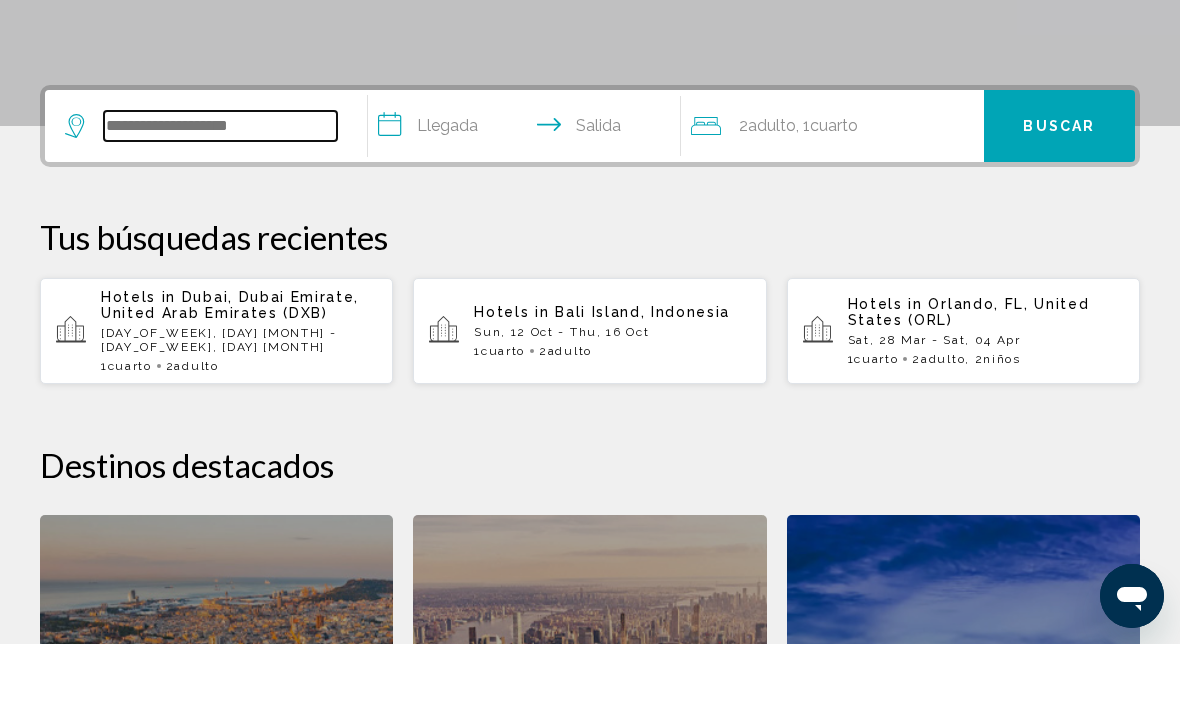 scroll, scrollTop: 425, scrollLeft: 0, axis: vertical 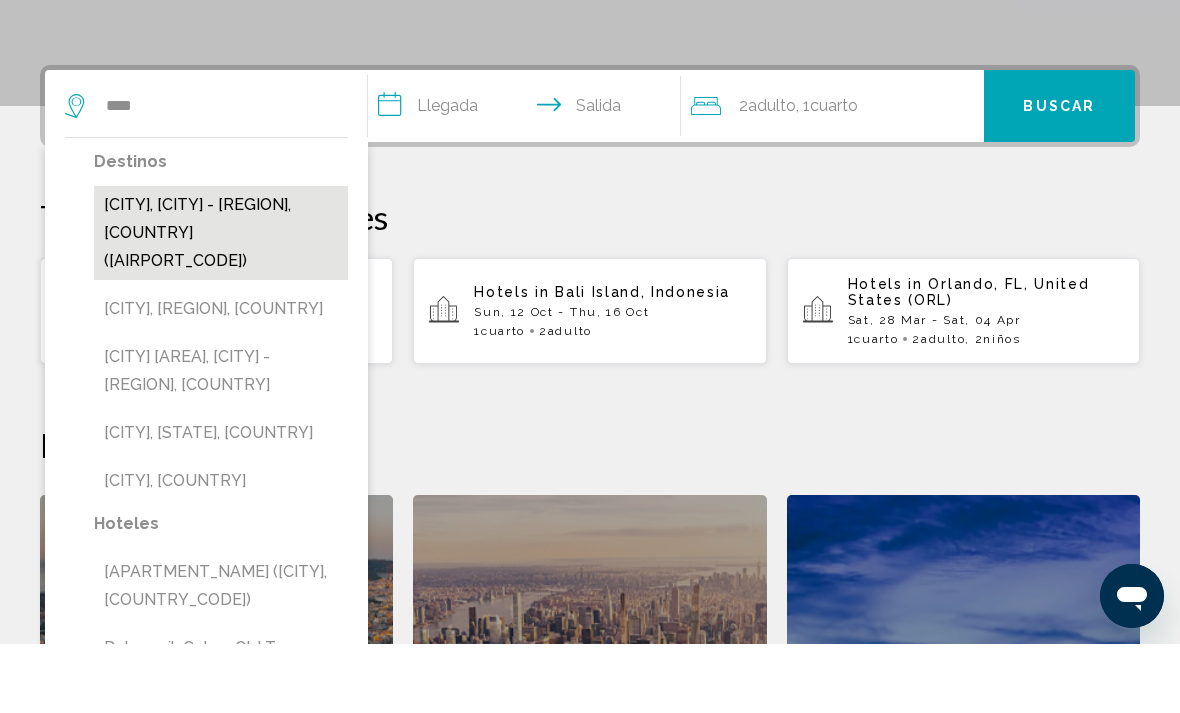 click on "[CITY], [CITY] - [REGION], [COUNTRY] ([AIRPORT_CODE])" at bounding box center (221, 302) 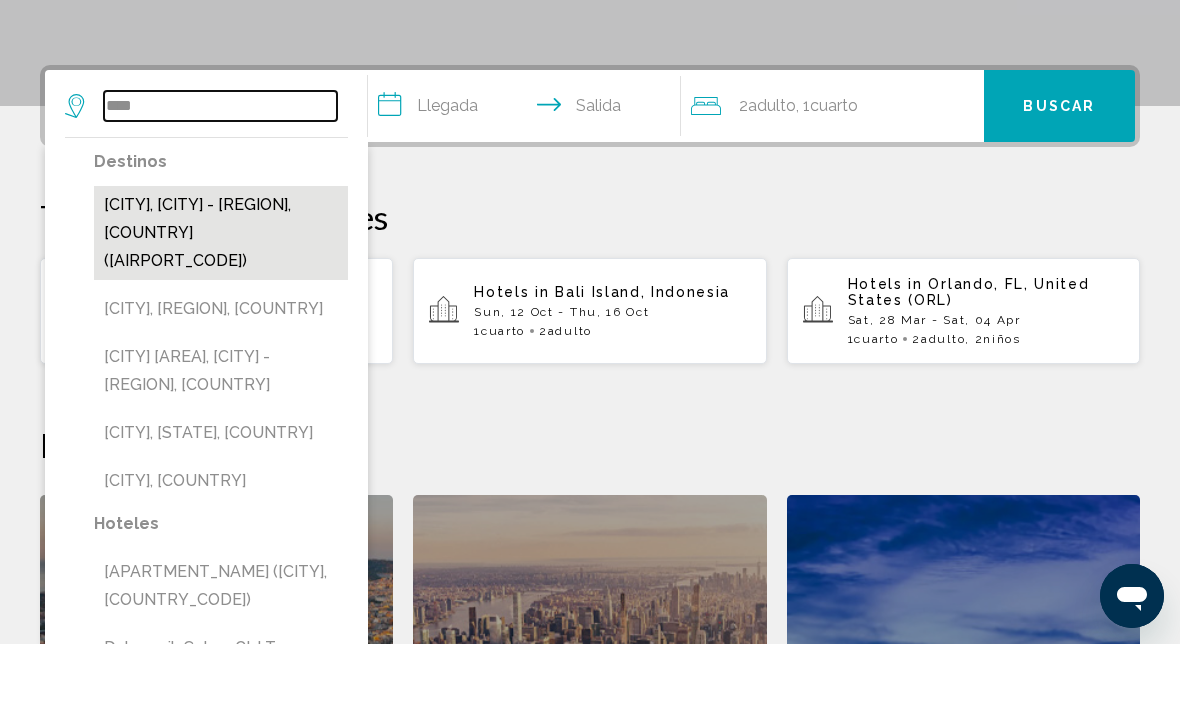 type on "**********" 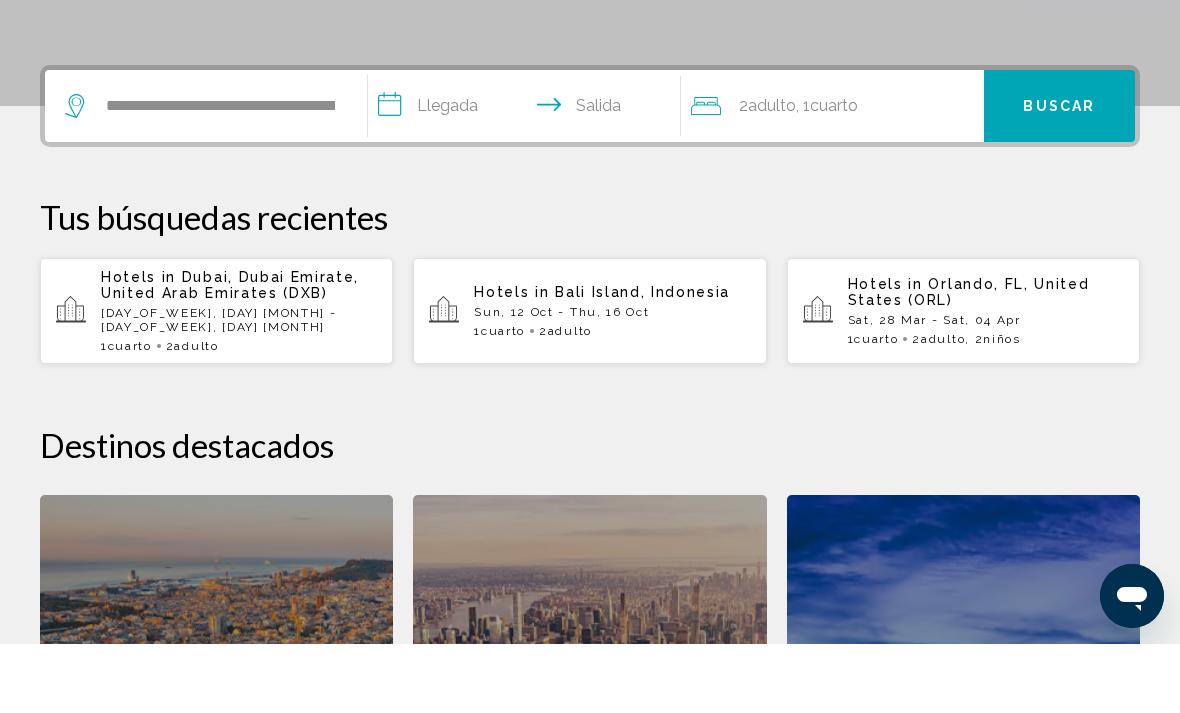 click on "**********" at bounding box center (528, 178) 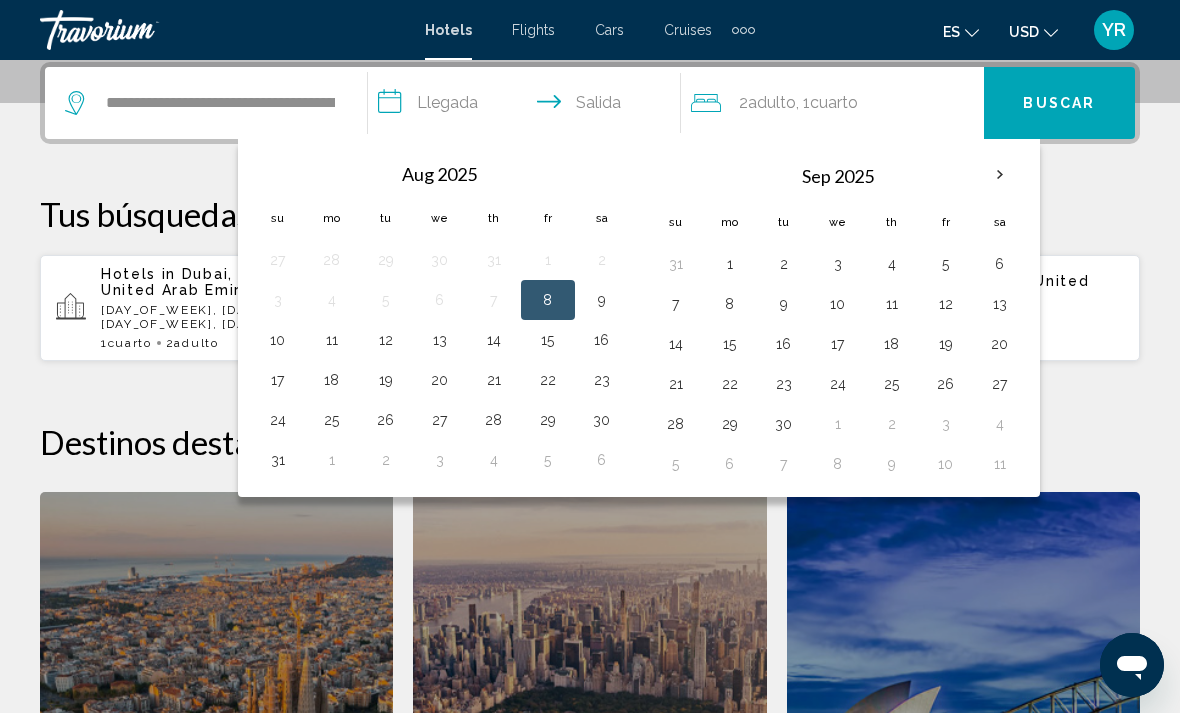 scroll, scrollTop: 494, scrollLeft: 0, axis: vertical 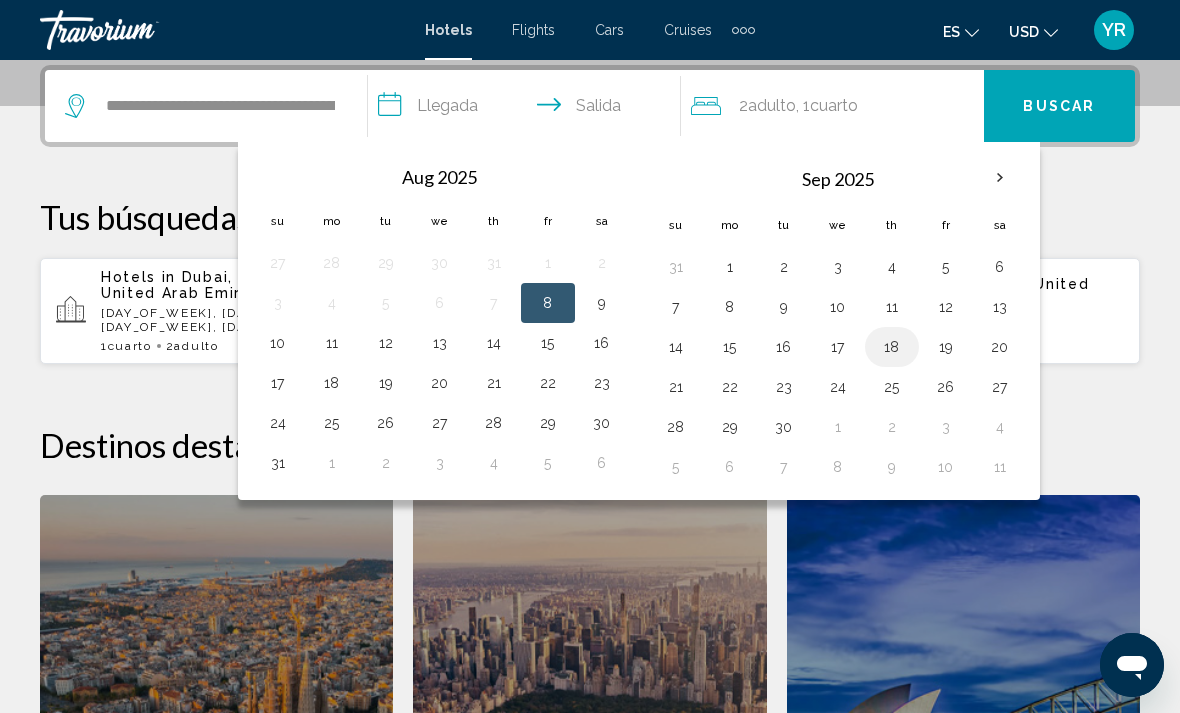 click on "18" at bounding box center [892, 347] 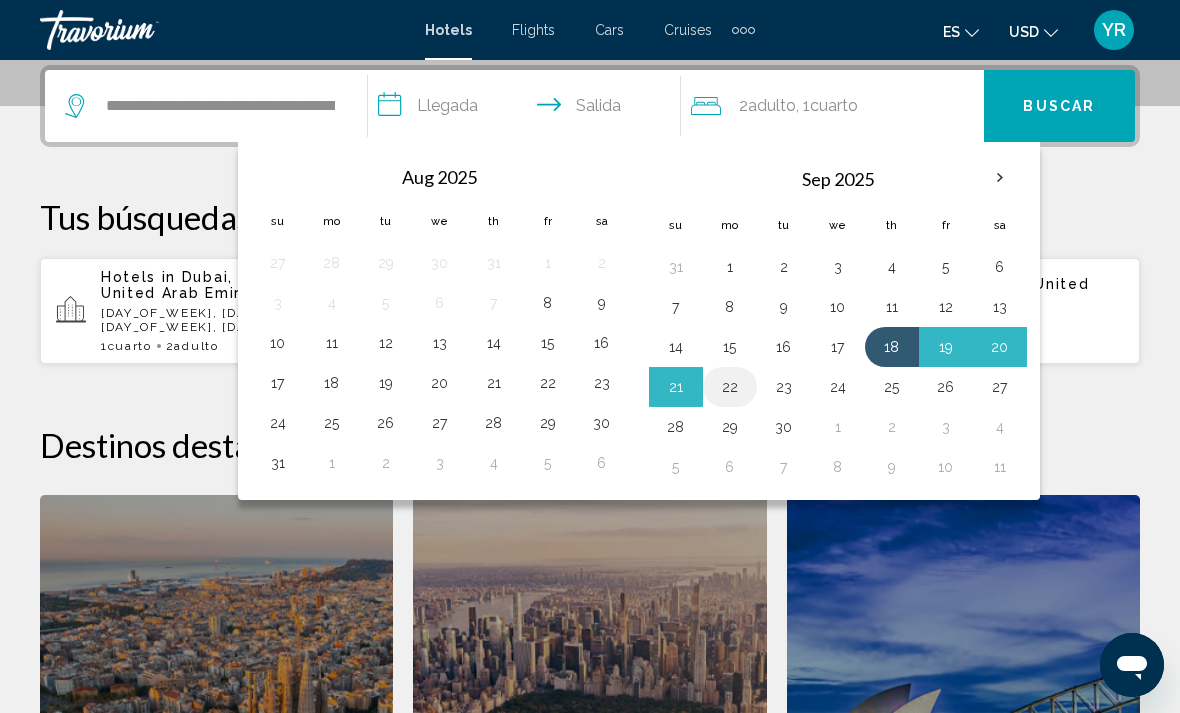 click on "22" at bounding box center (730, 387) 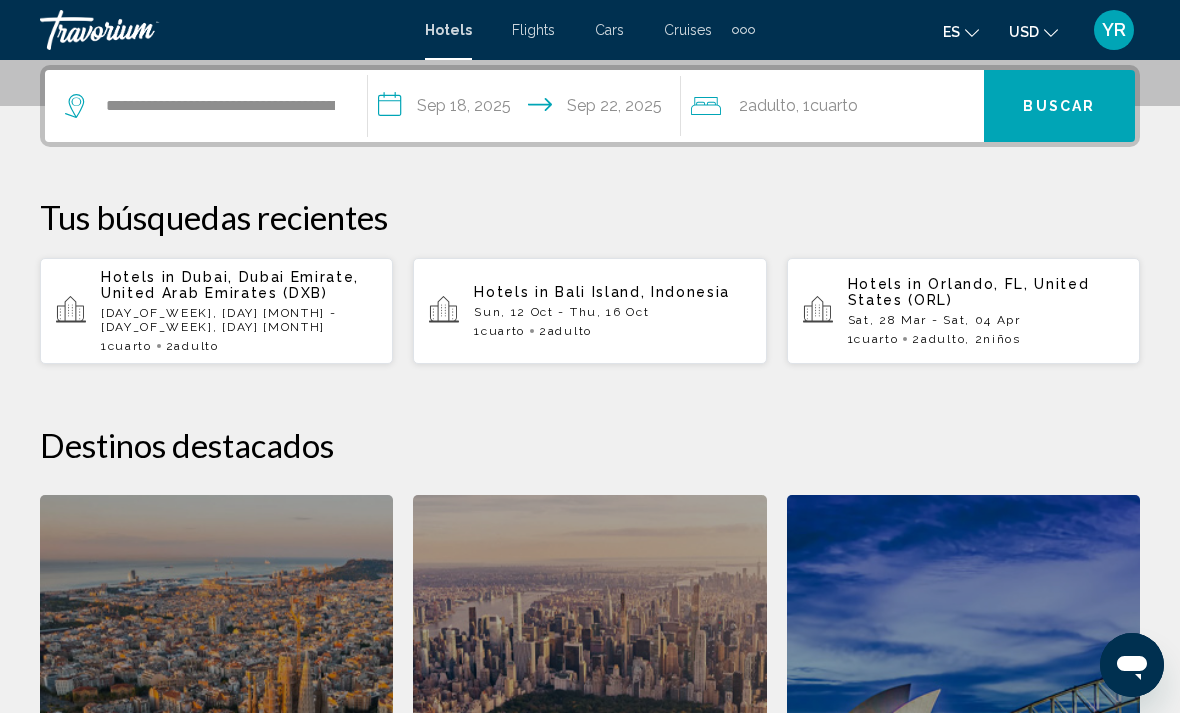 click on "**********" at bounding box center [528, 109] 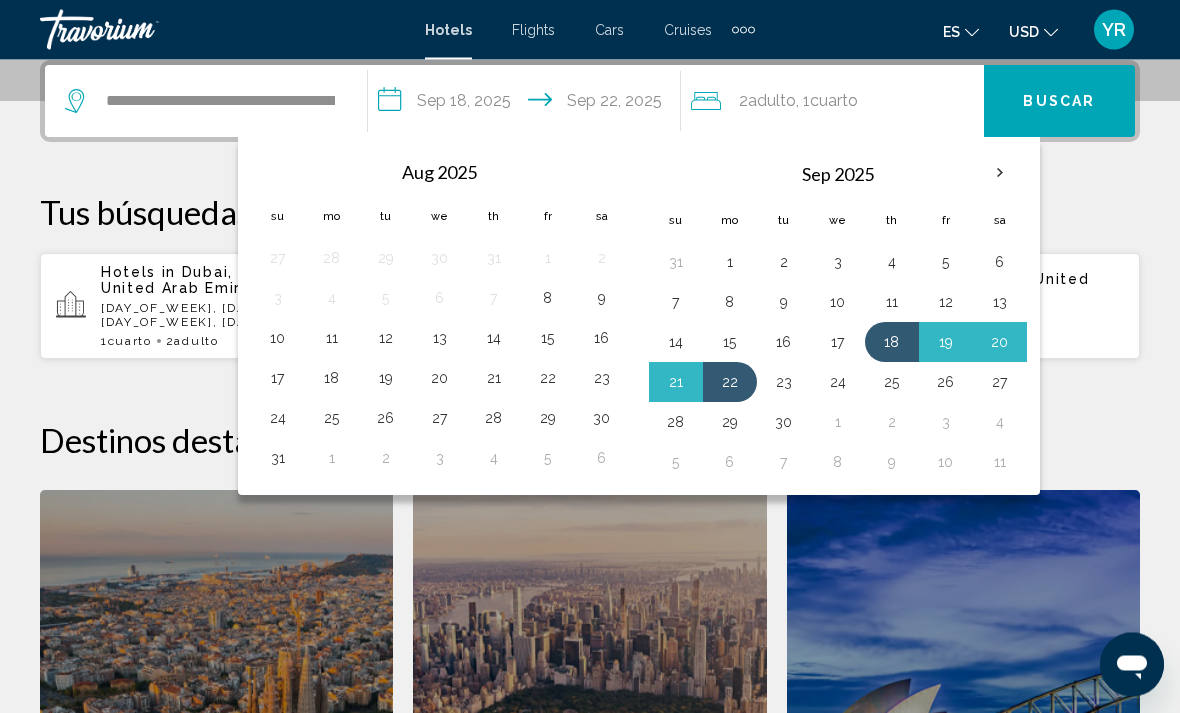 scroll, scrollTop: 498, scrollLeft: 0, axis: vertical 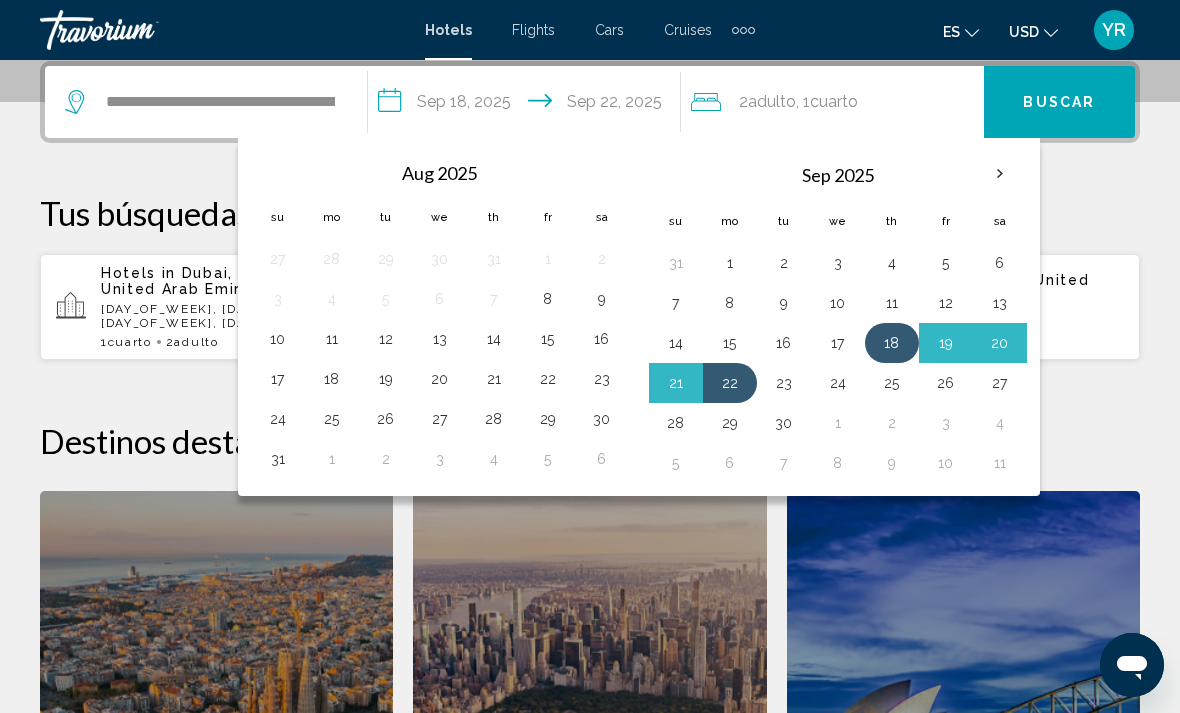 click on "18" at bounding box center (892, 343) 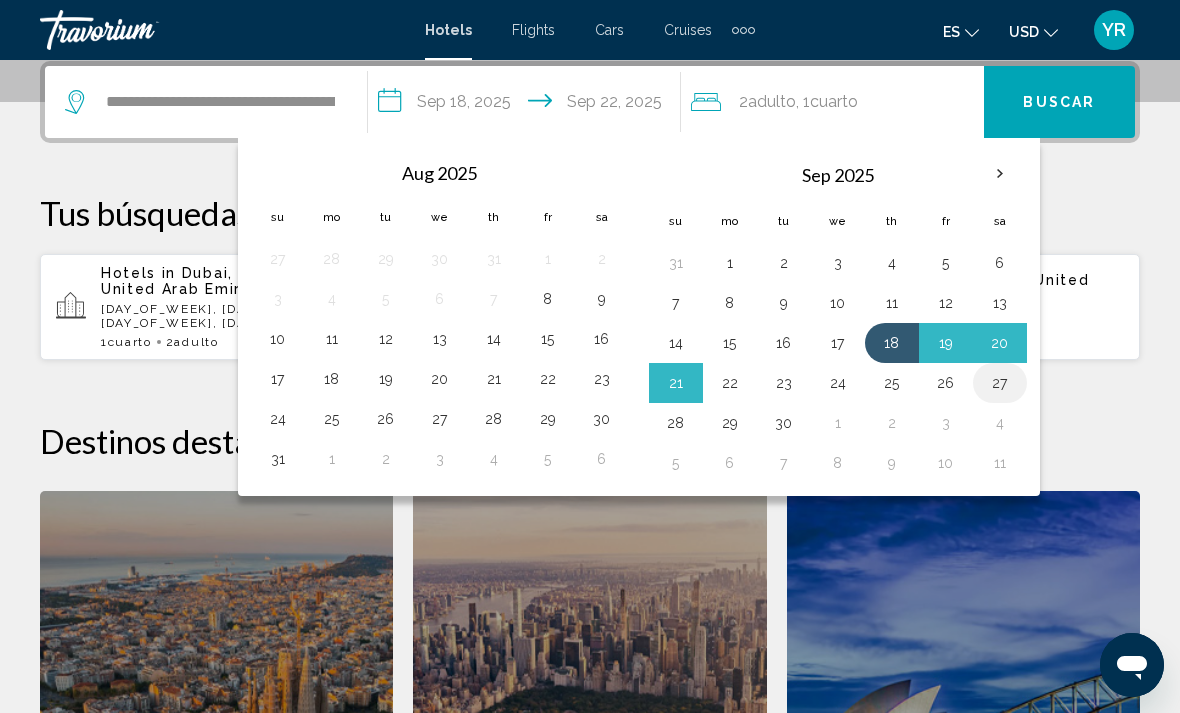 click on "27" at bounding box center (1000, 383) 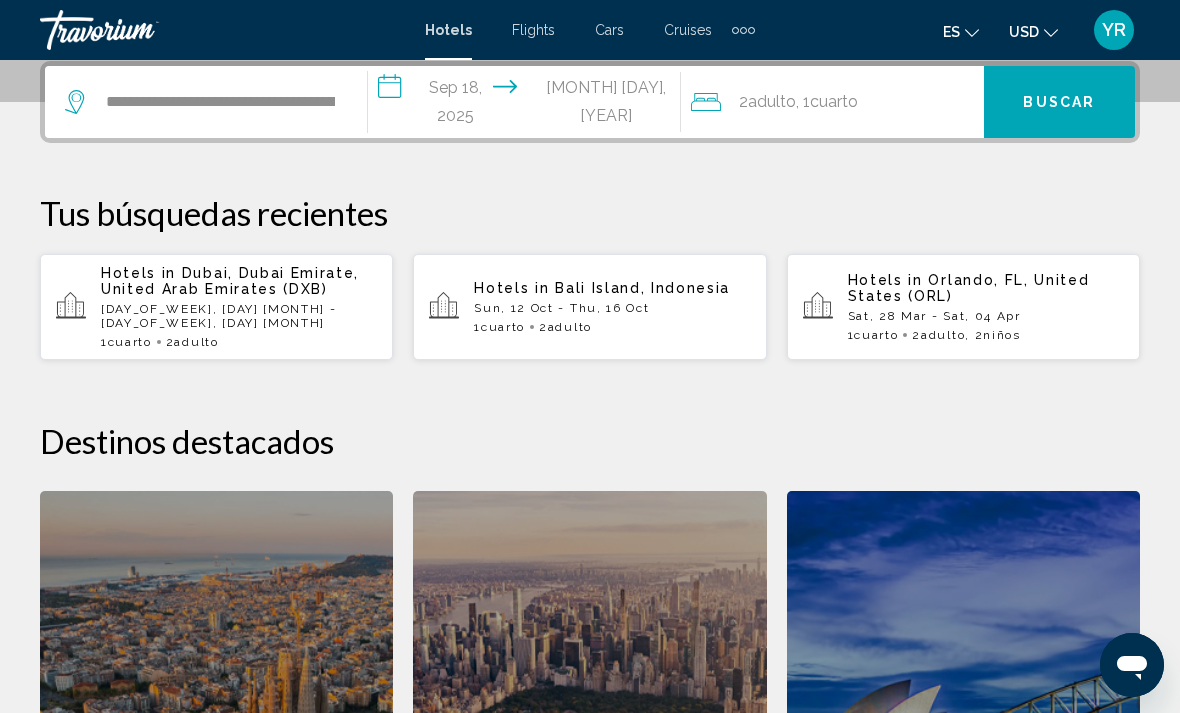 click on "2  Adulto Adulto , 1  Cuarto habitaciones" 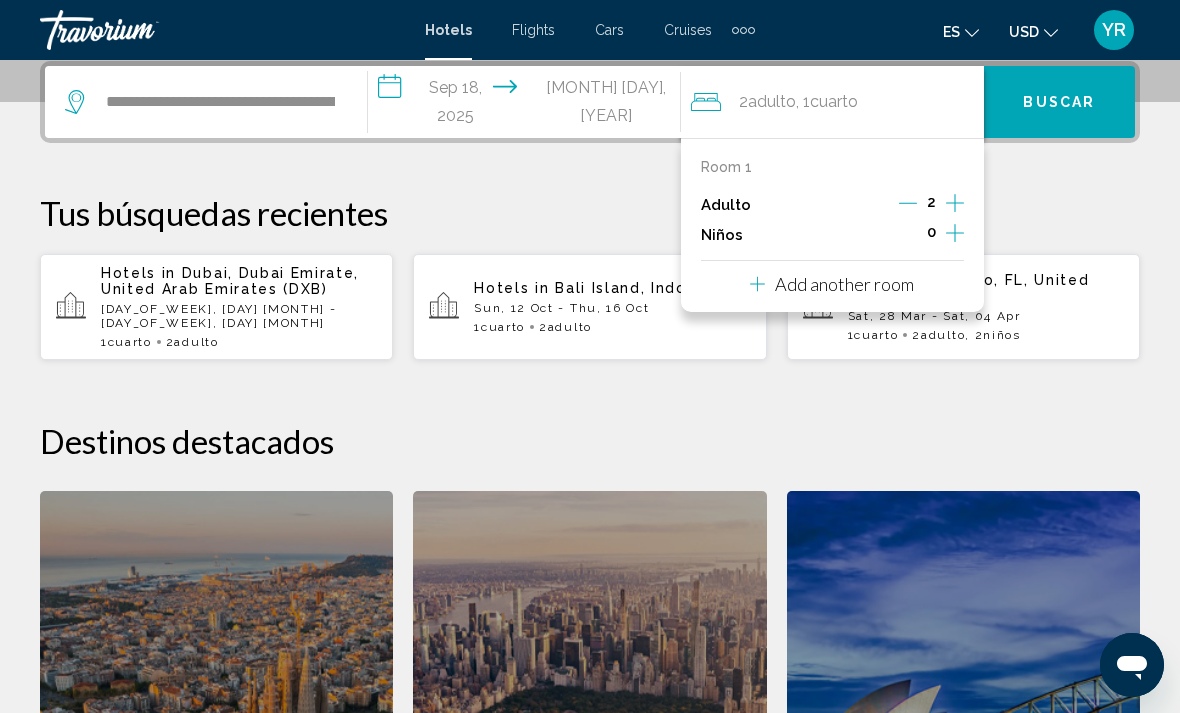 scroll, scrollTop: 494, scrollLeft: 0, axis: vertical 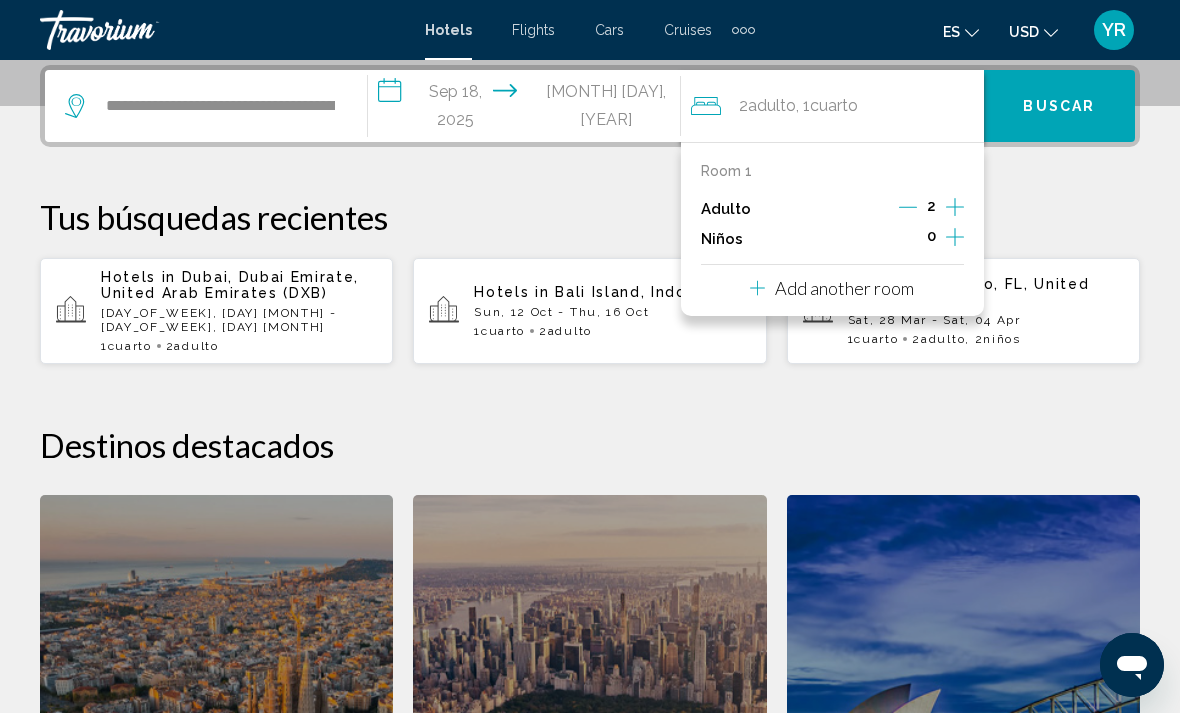 click 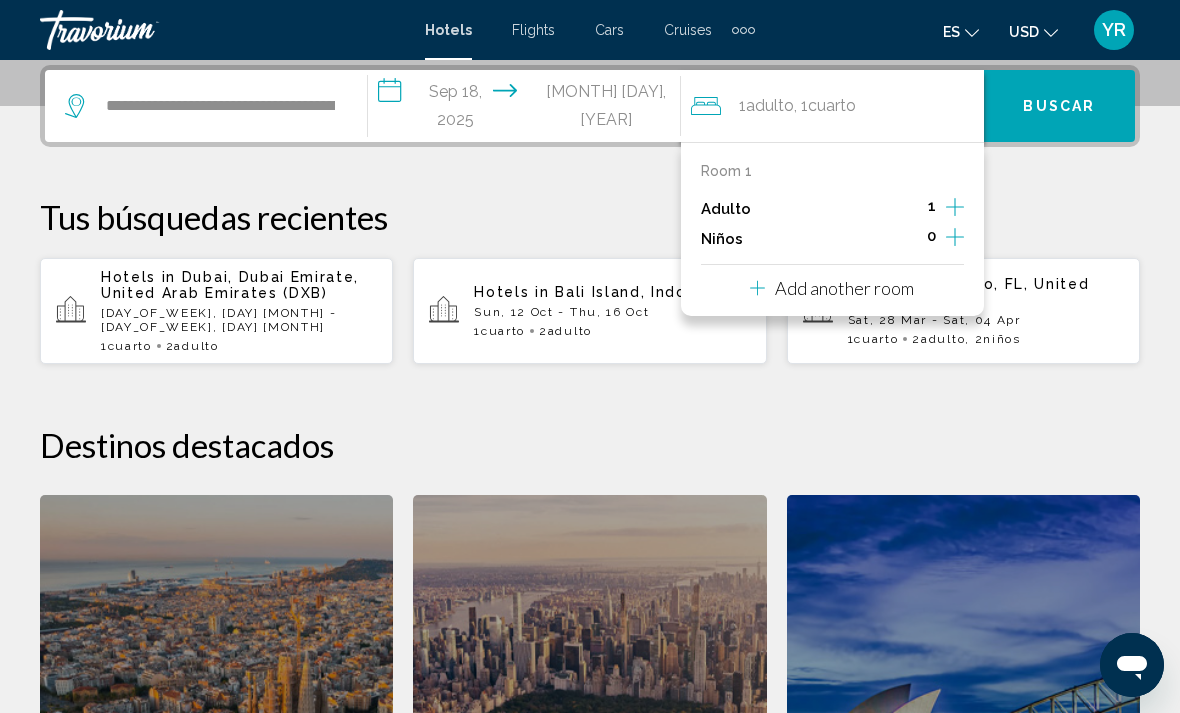 click on "Buscar" at bounding box center (1059, 106) 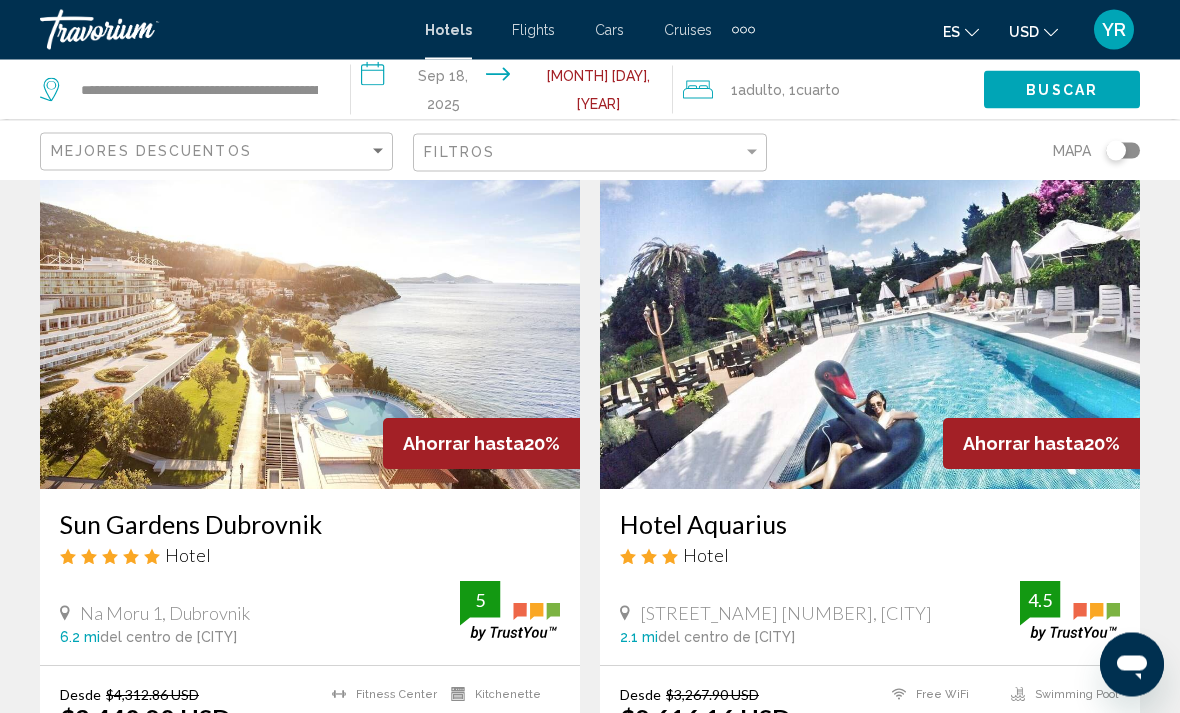 scroll, scrollTop: 2222, scrollLeft: 0, axis: vertical 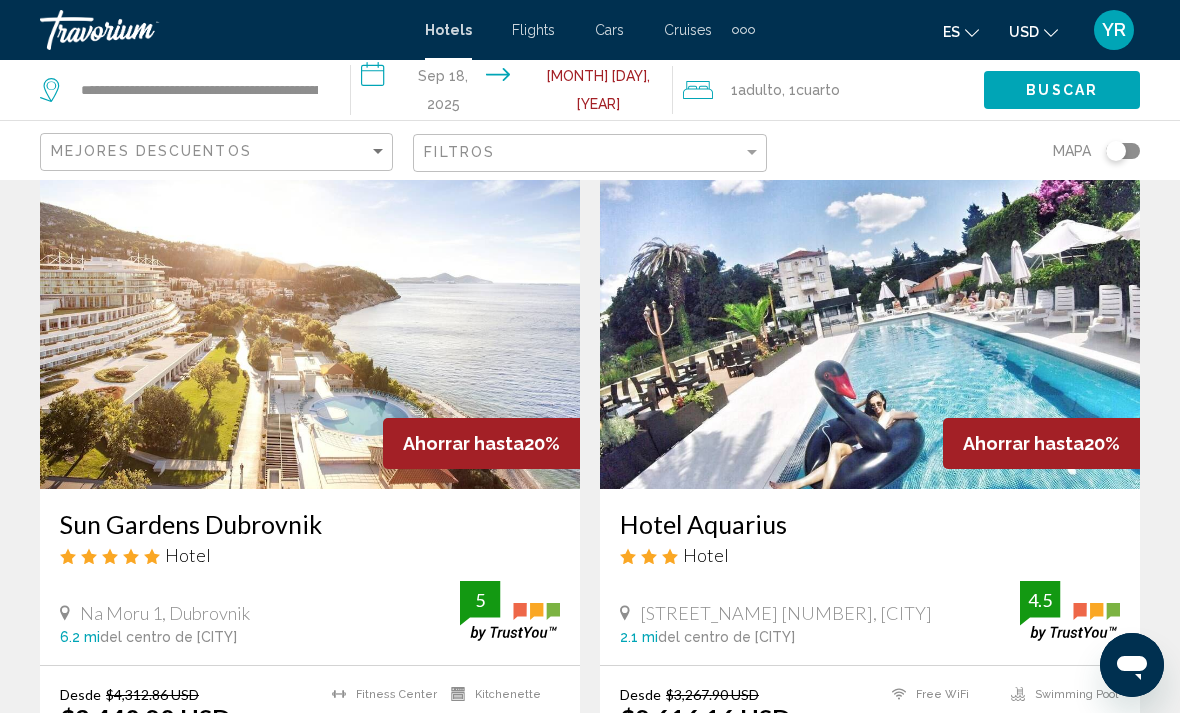 click at bounding box center (870, 329) 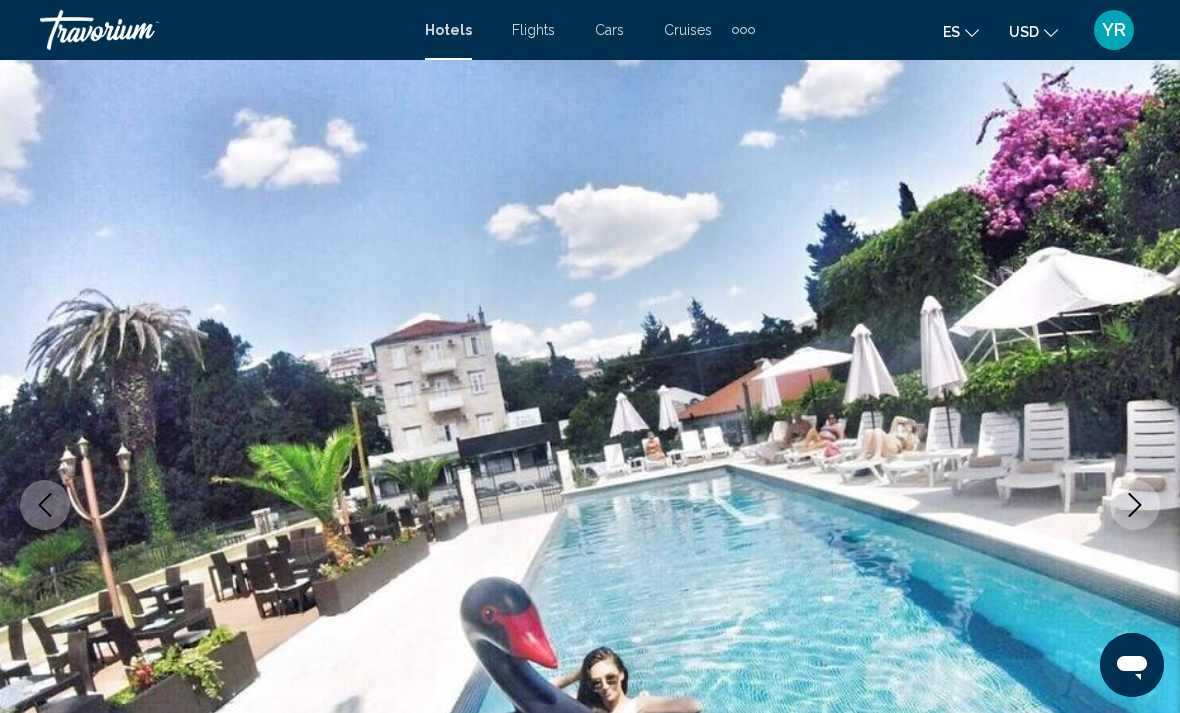 scroll, scrollTop: 0, scrollLeft: 0, axis: both 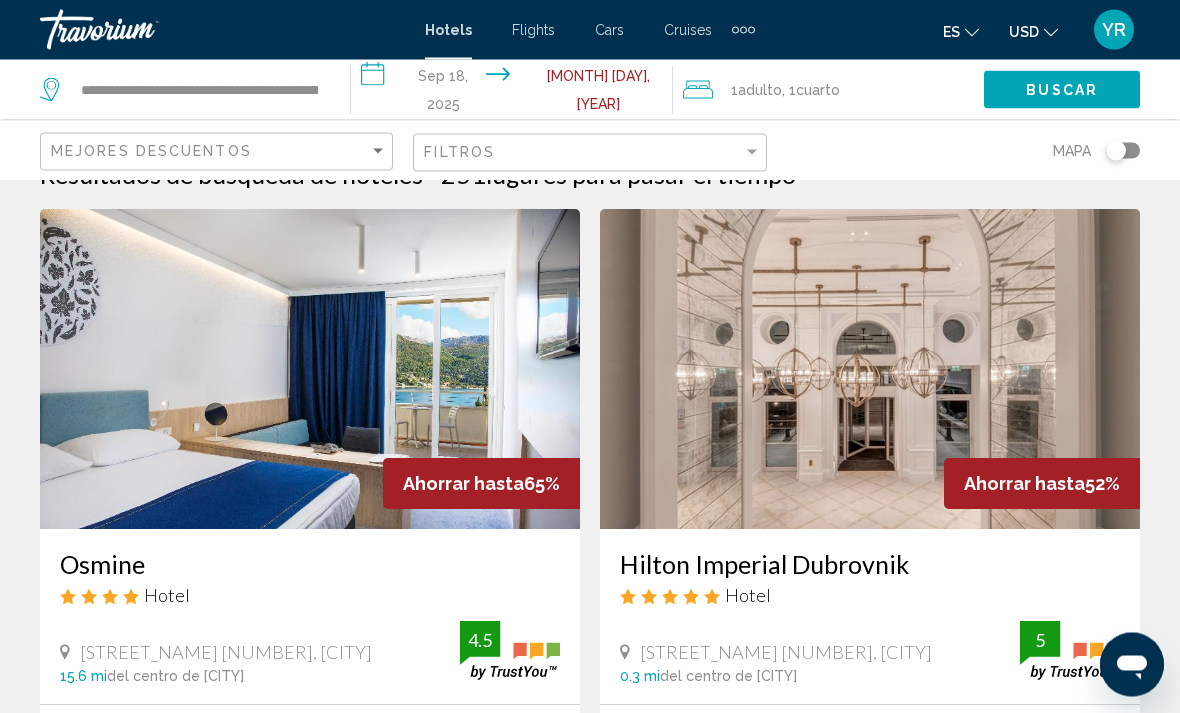 click at bounding box center (310, 370) 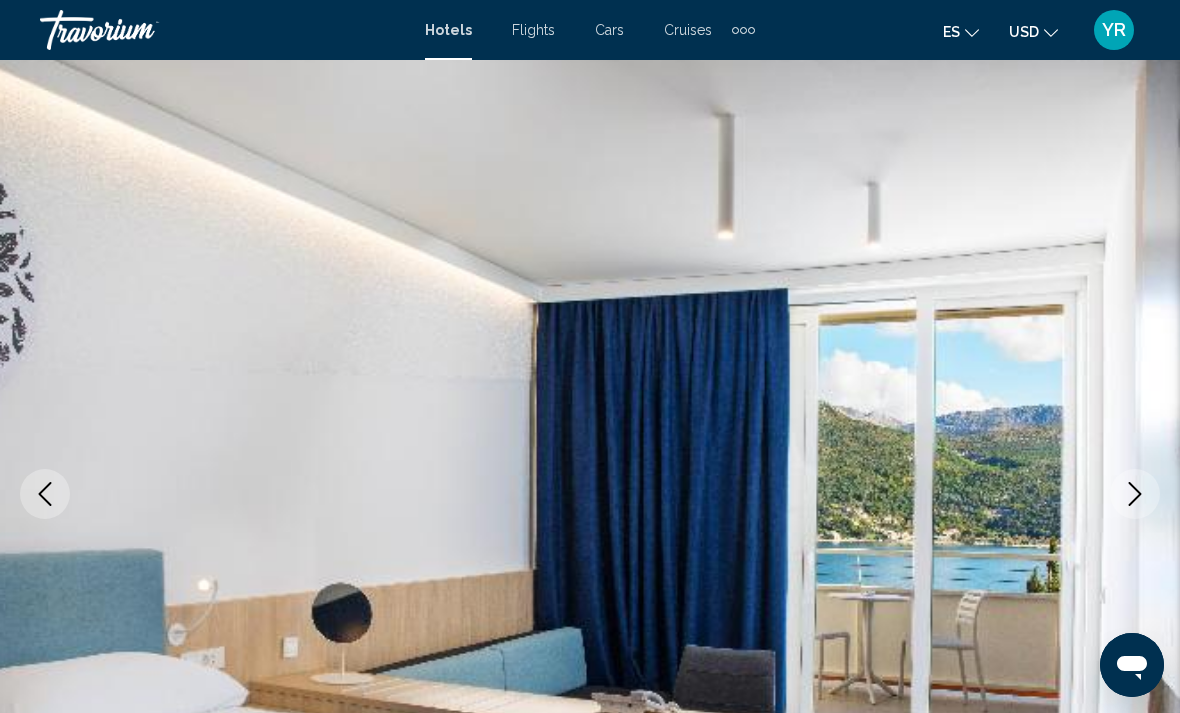 scroll, scrollTop: 0, scrollLeft: 0, axis: both 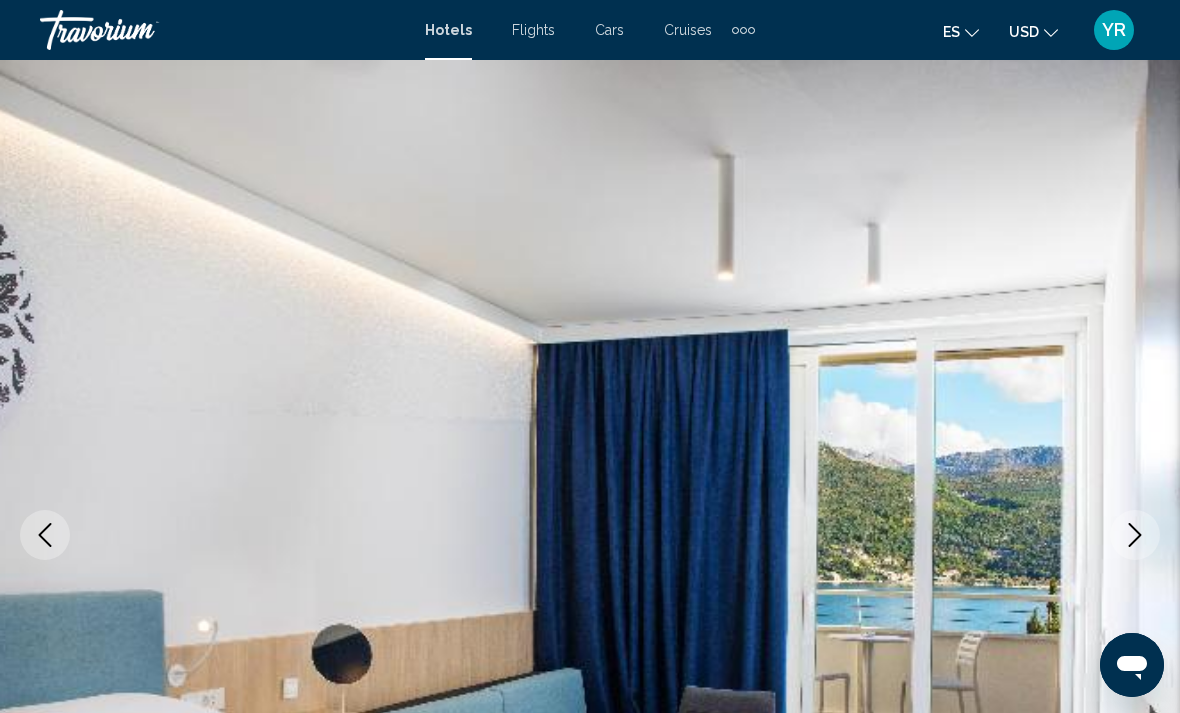click 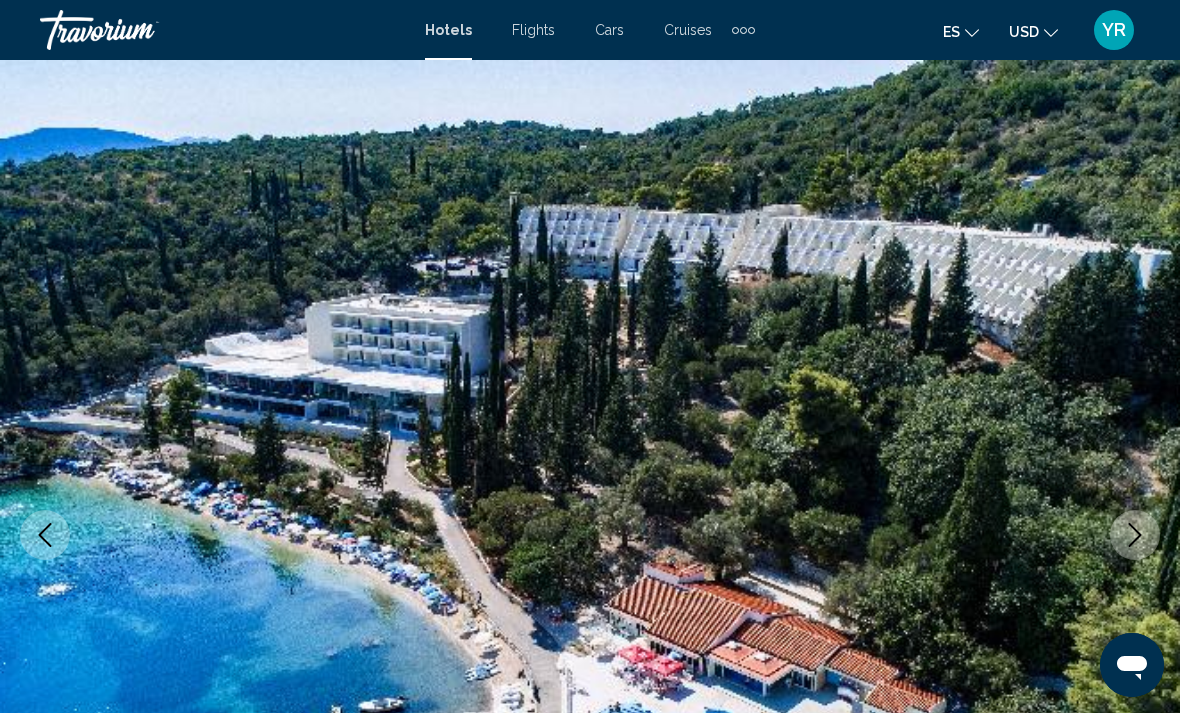 click at bounding box center [1135, 535] 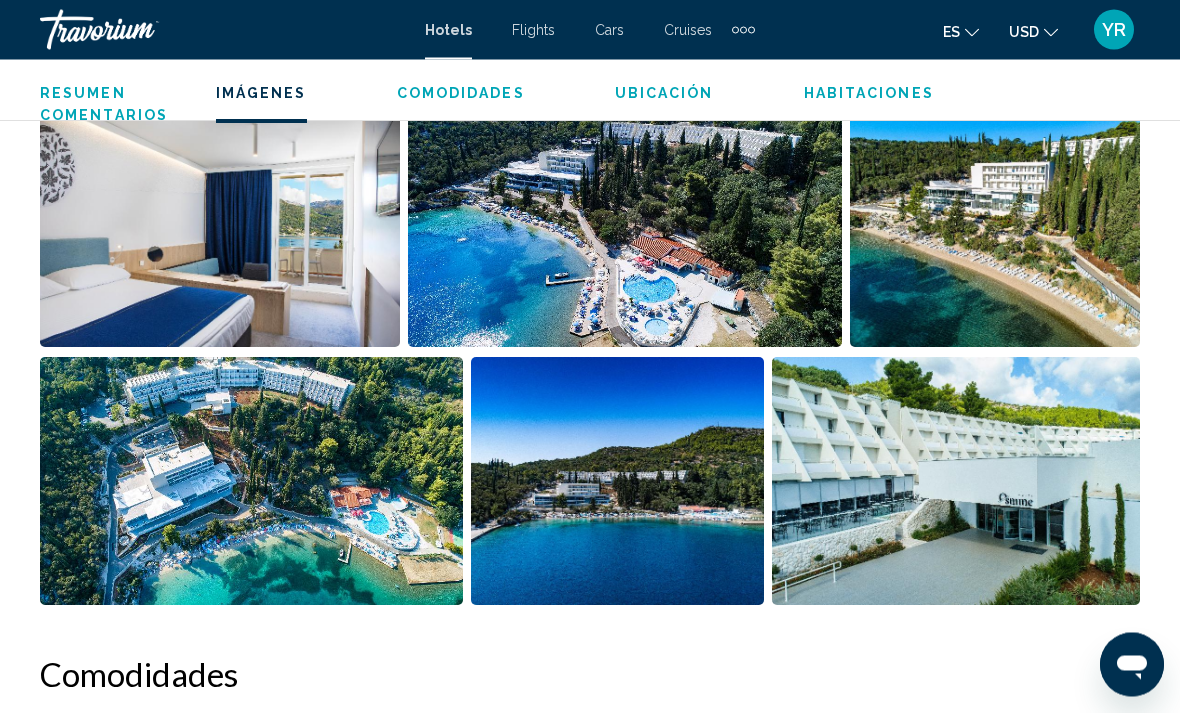scroll, scrollTop: 1403, scrollLeft: 0, axis: vertical 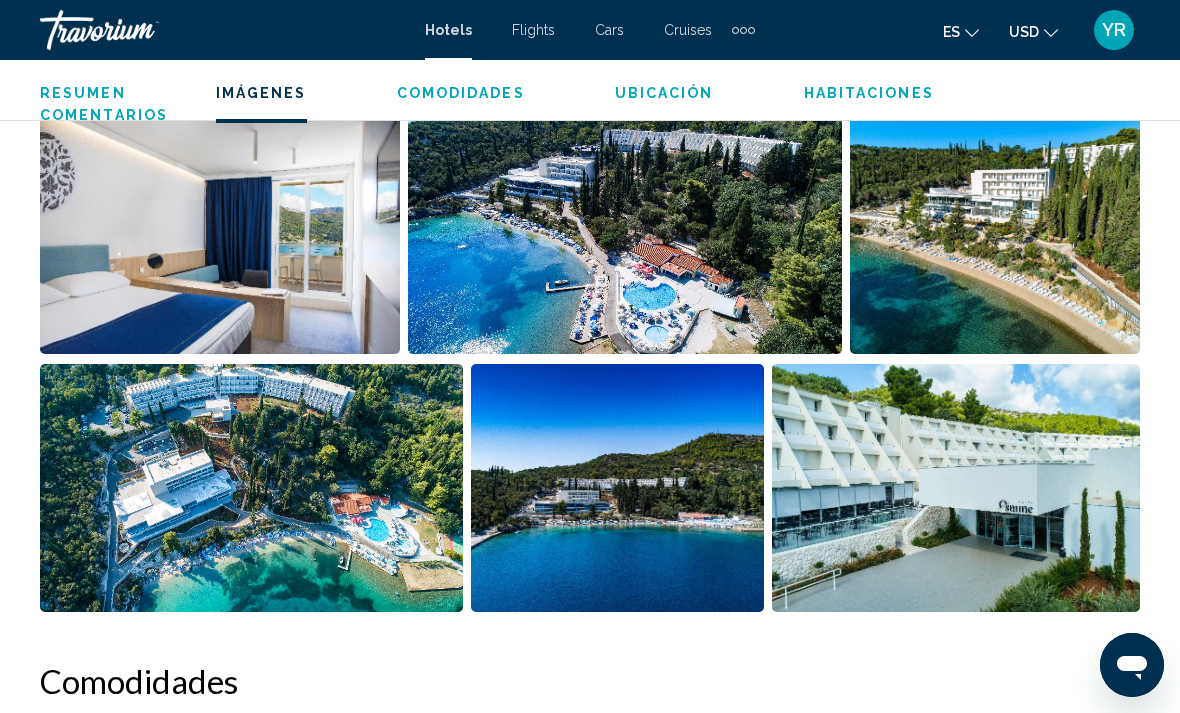 click at bounding box center [251, 488] 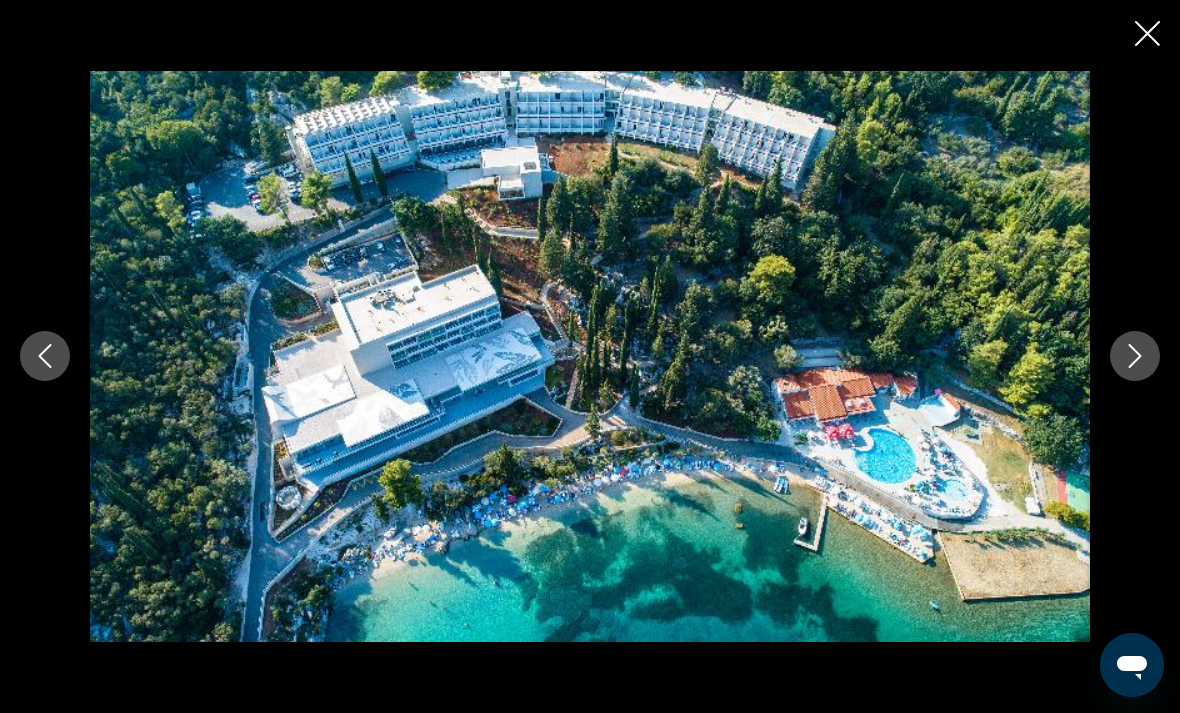 click at bounding box center [1135, 356] 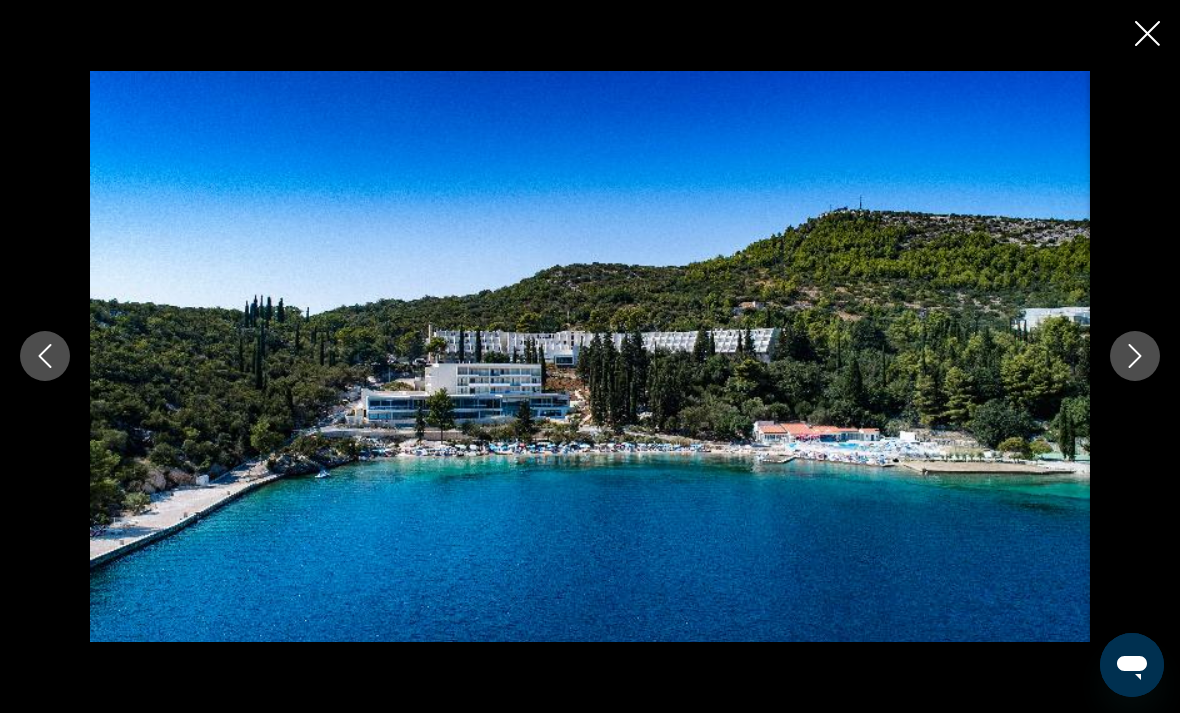 click 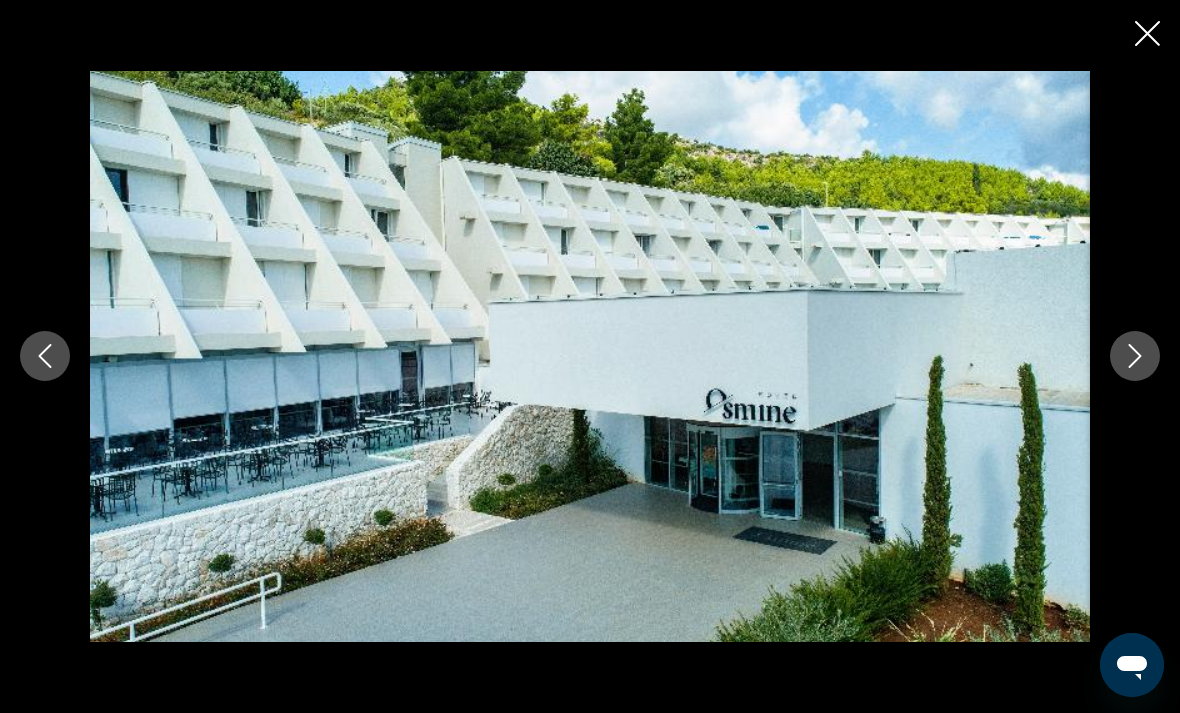 click at bounding box center (1135, 356) 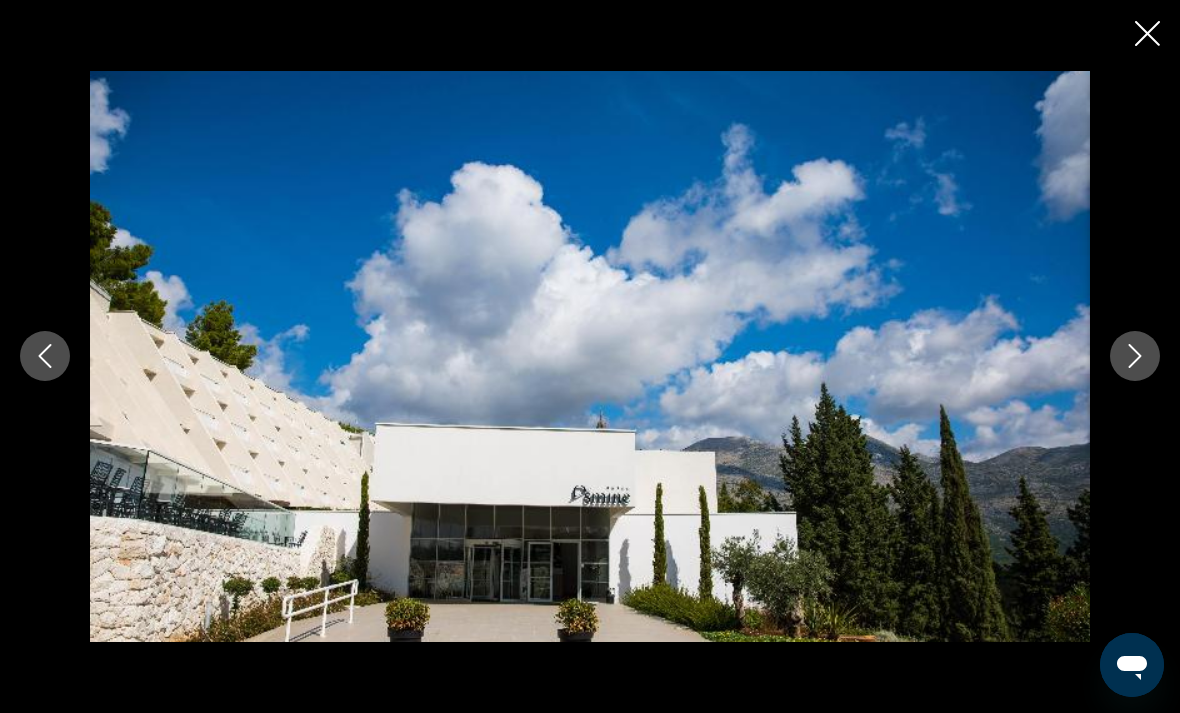 click at bounding box center (1135, 356) 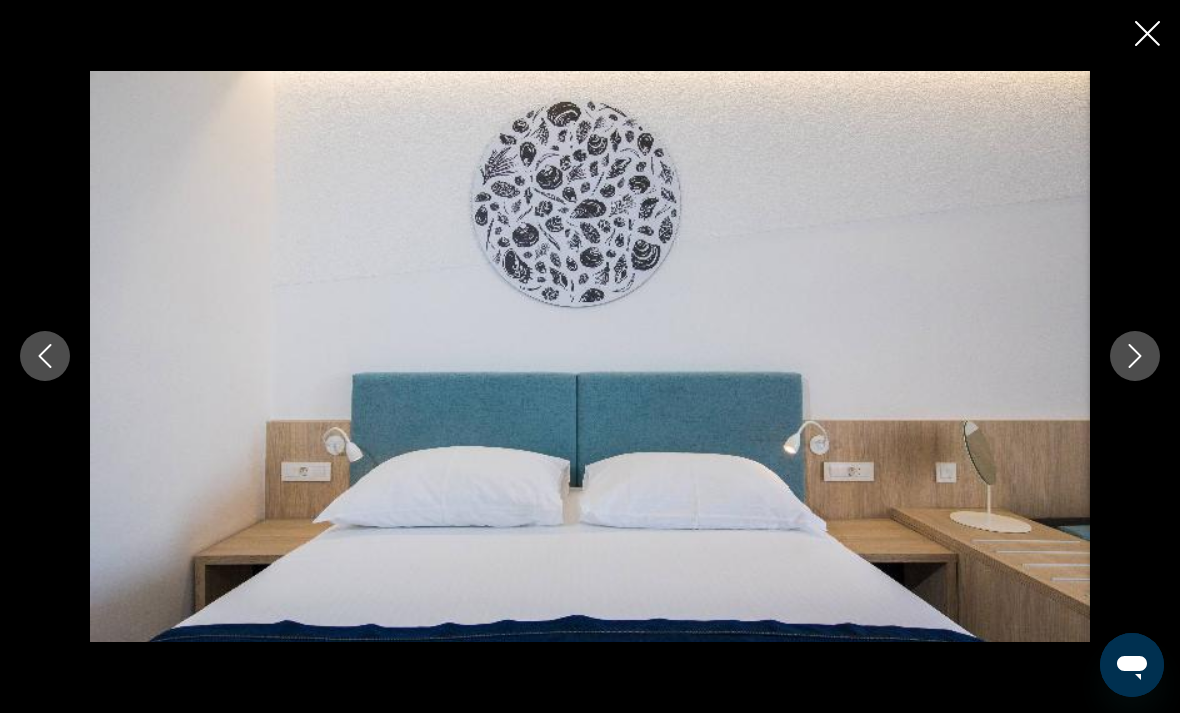 click 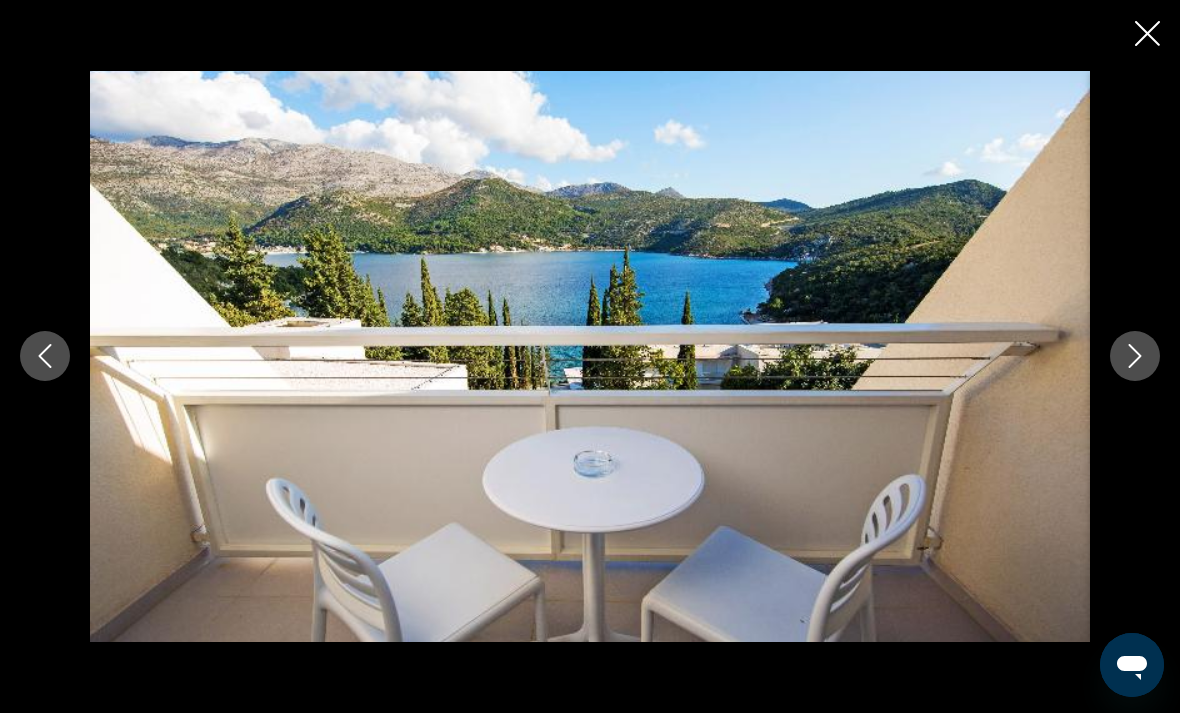 click at bounding box center [1147, 35] 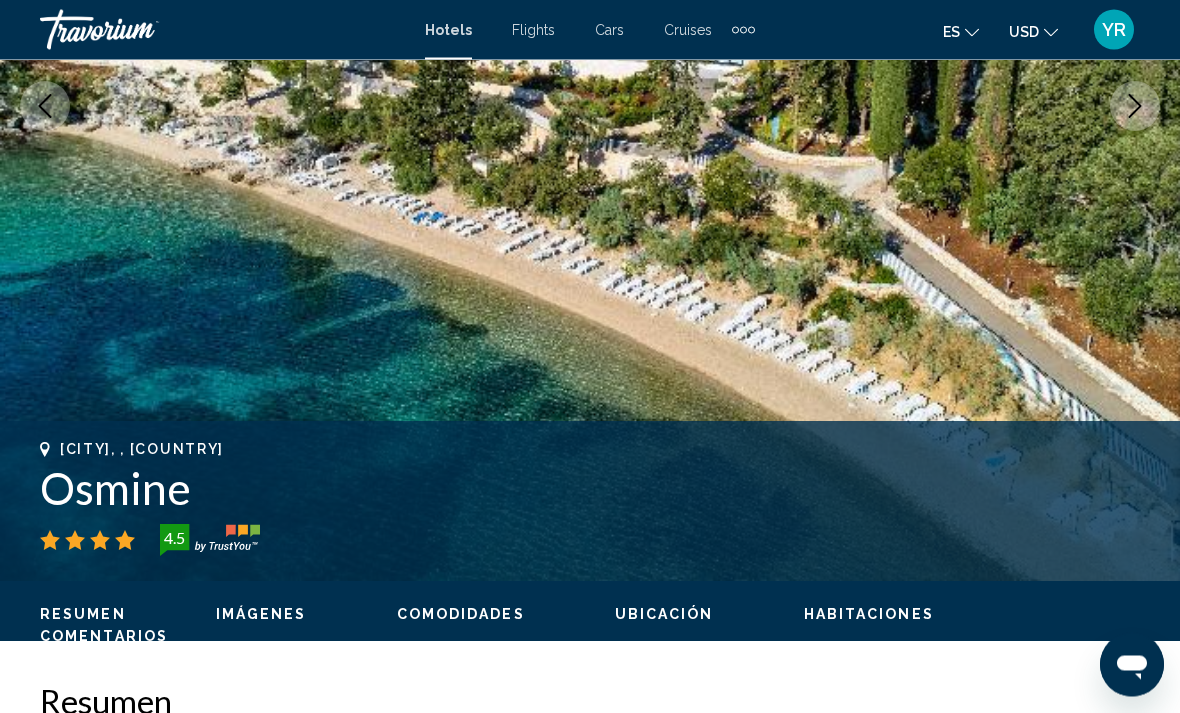 scroll, scrollTop: 350, scrollLeft: 0, axis: vertical 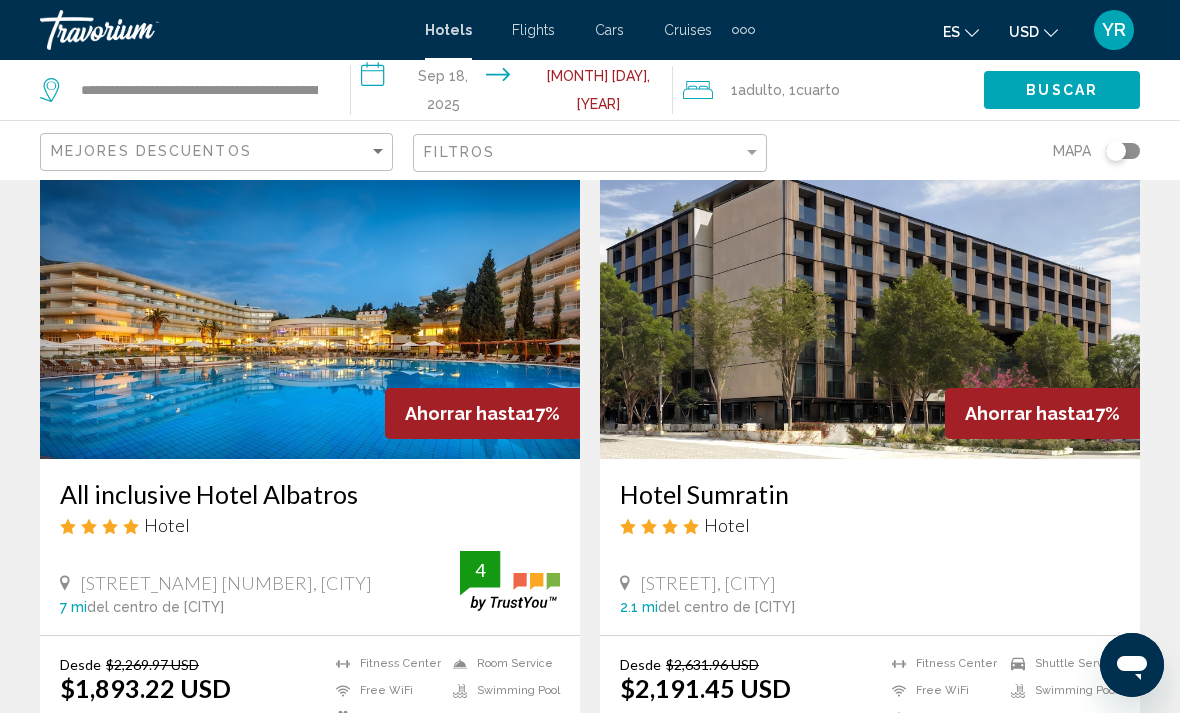 click at bounding box center [310, 299] 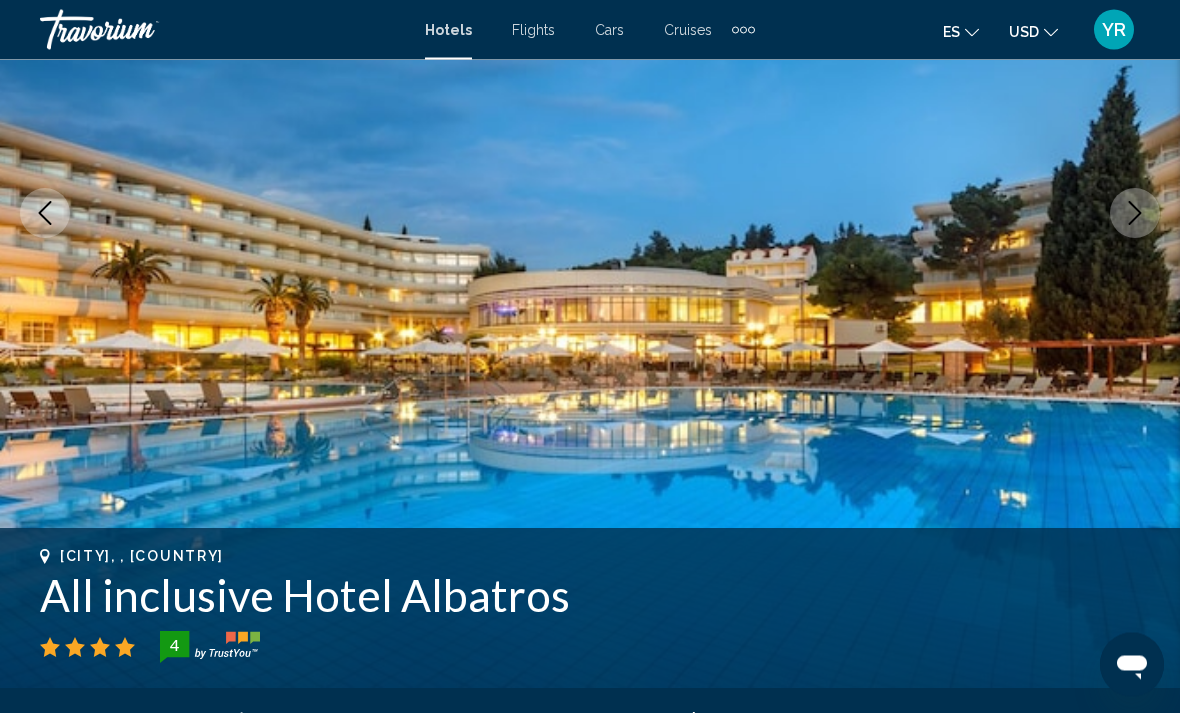 scroll, scrollTop: 341, scrollLeft: 0, axis: vertical 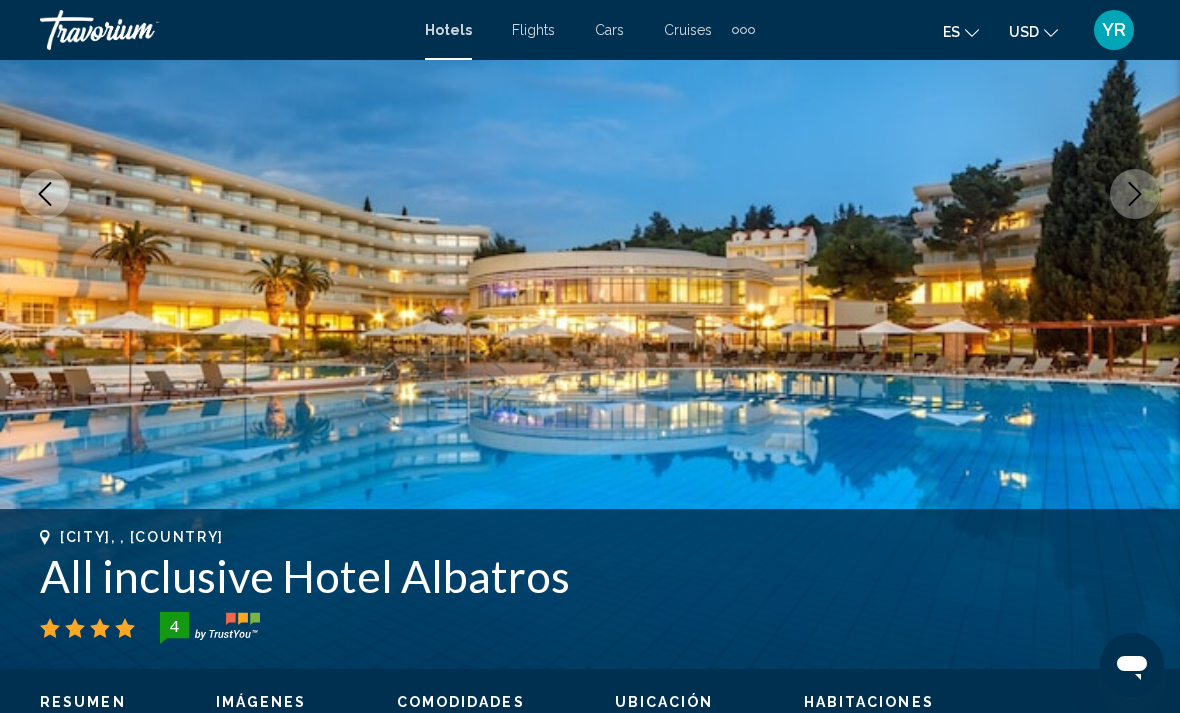 click 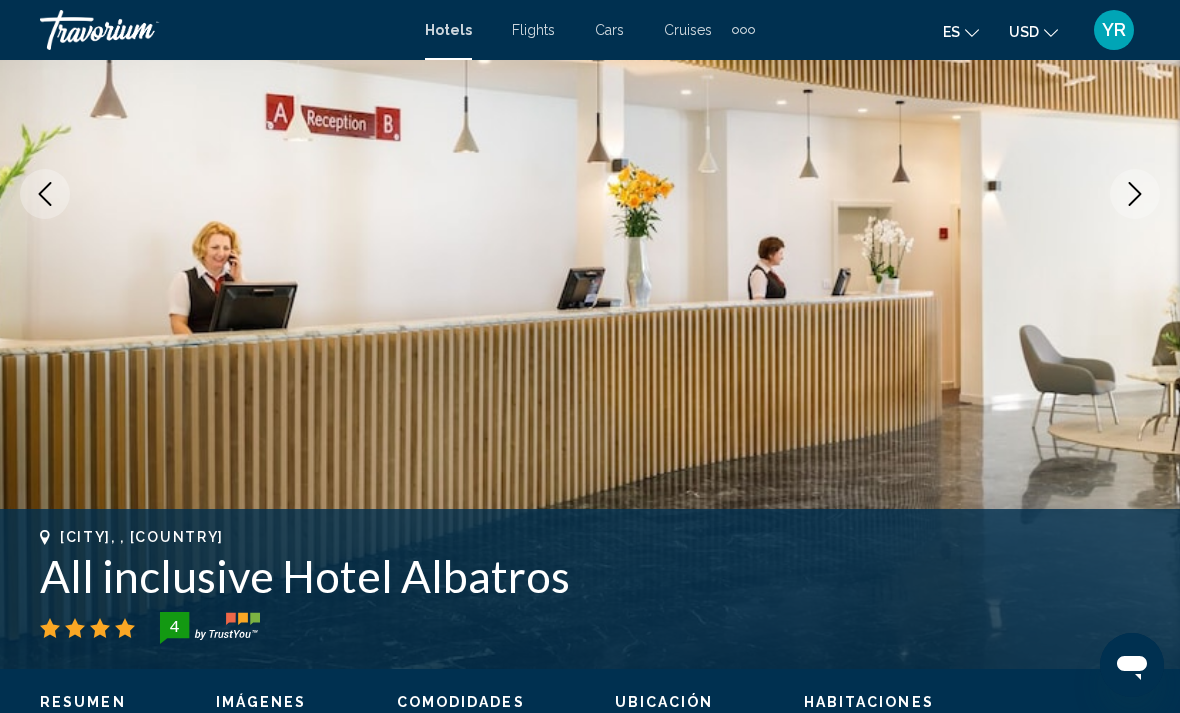 click at bounding box center (1135, 194) 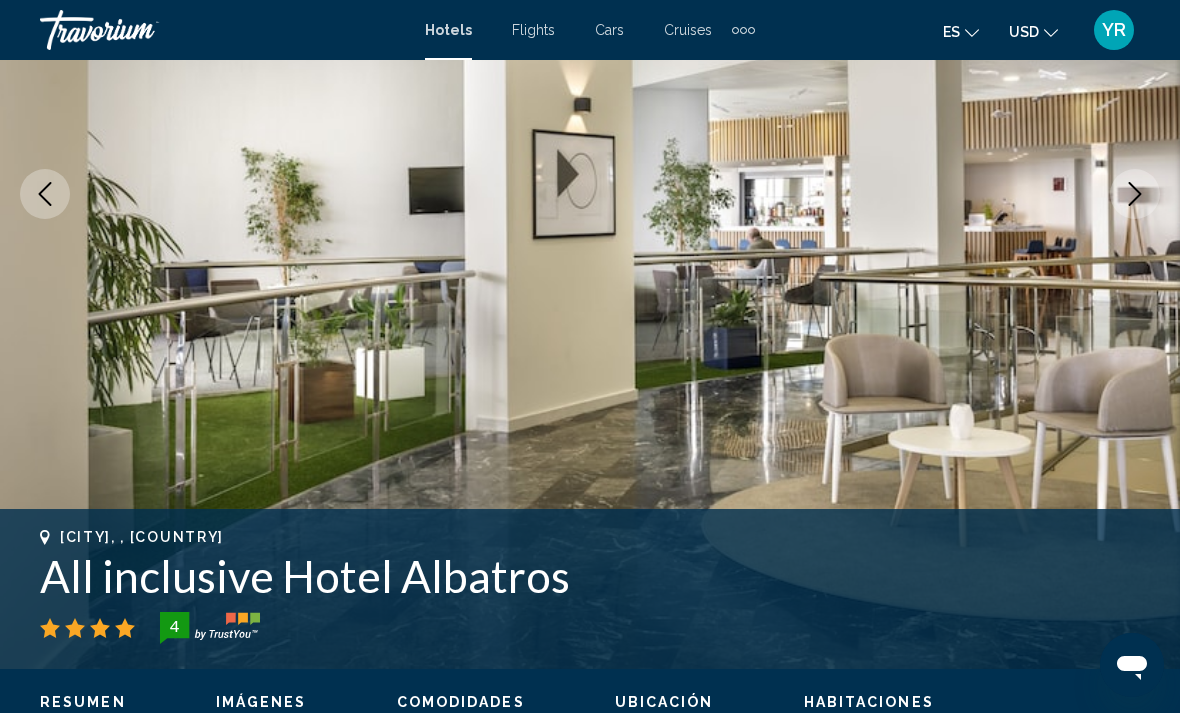 click at bounding box center [1135, 194] 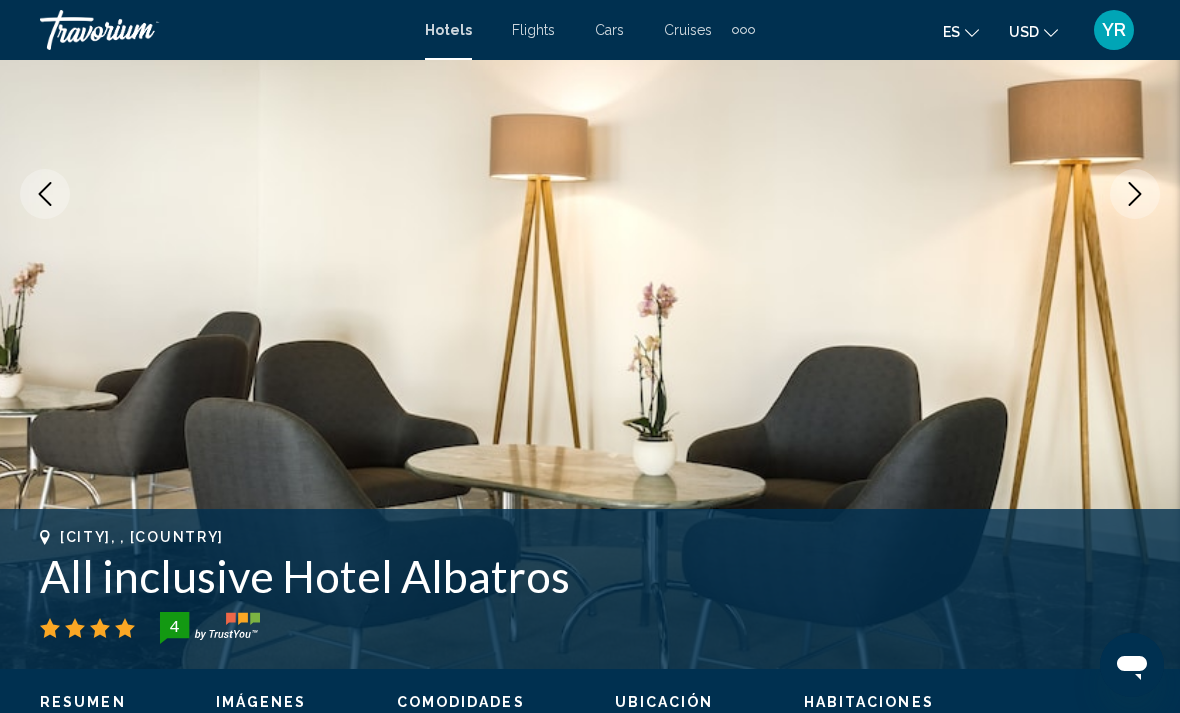 click at bounding box center [1135, 194] 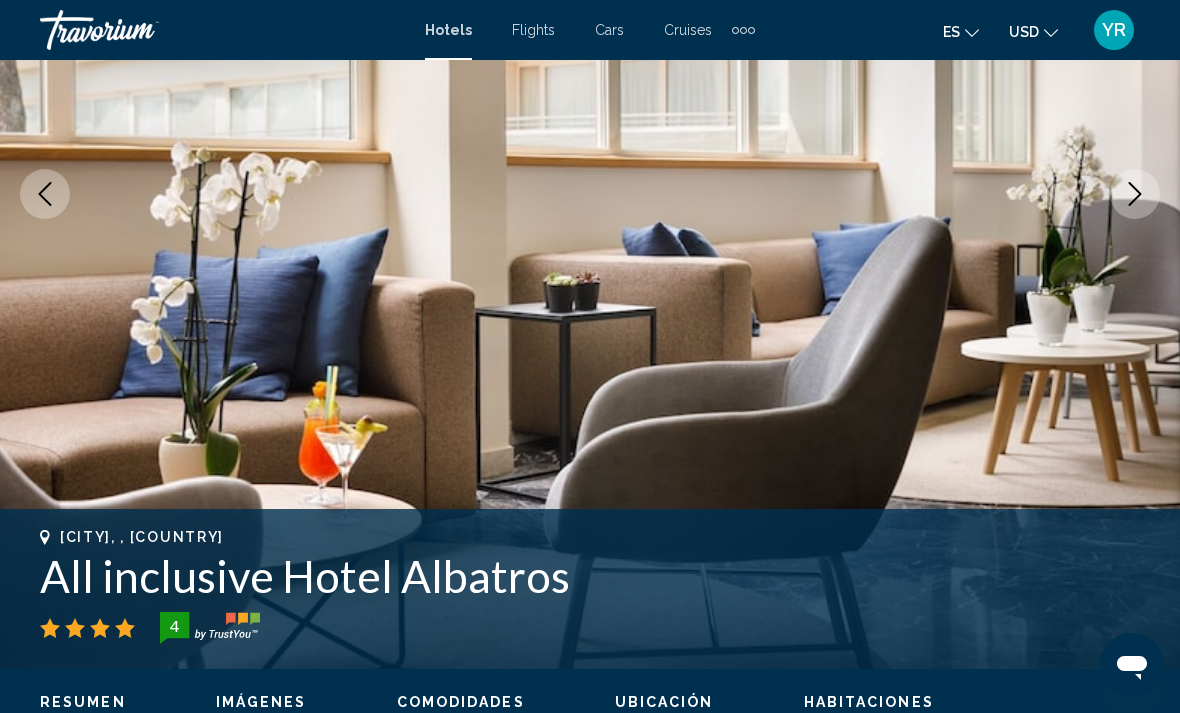 click 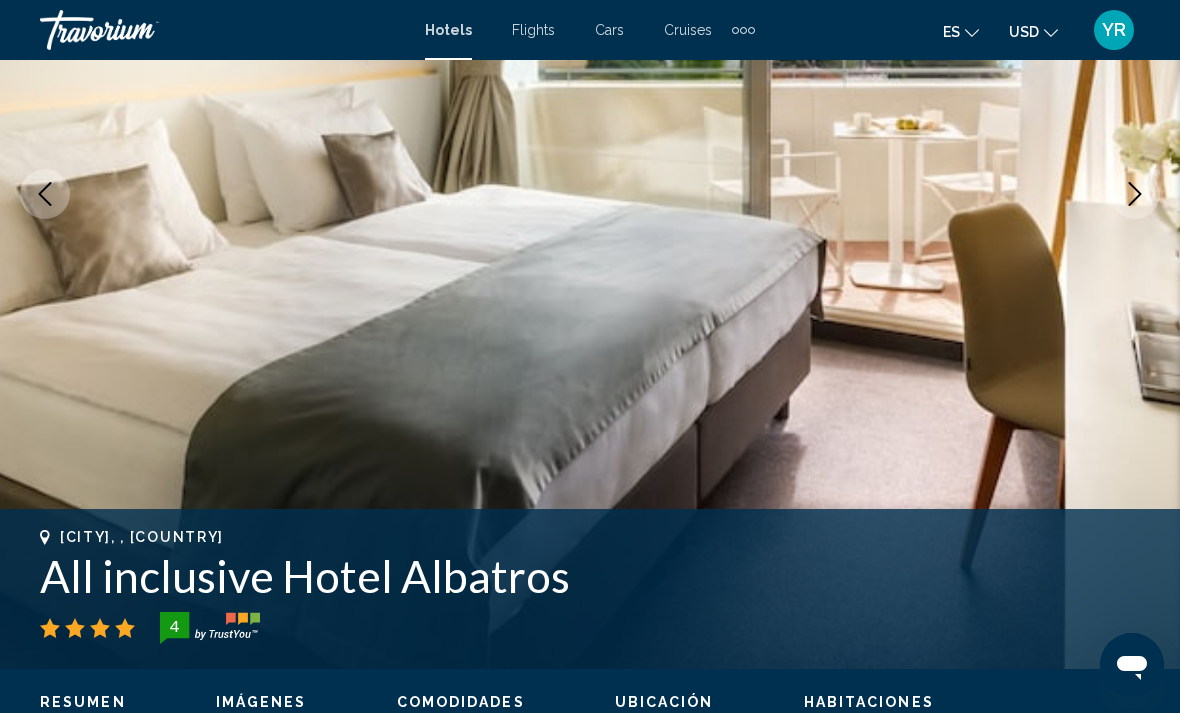 click at bounding box center [1135, 194] 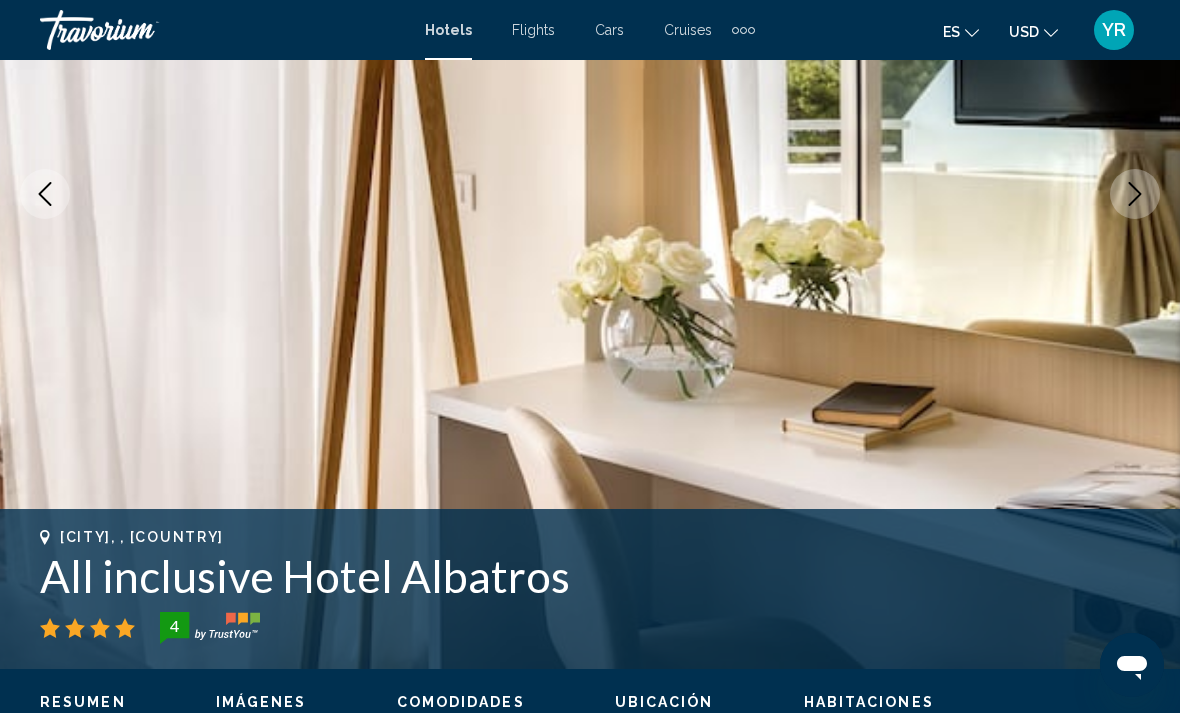 click at bounding box center (590, 194) 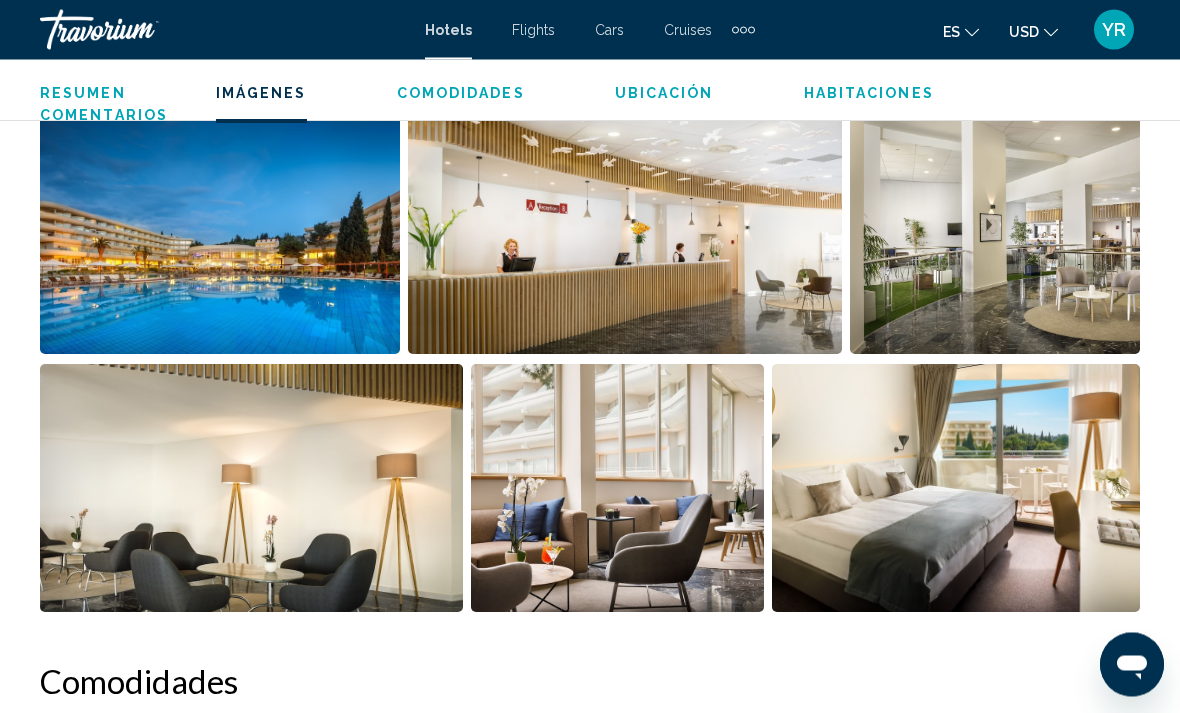 click at bounding box center [995, 231] 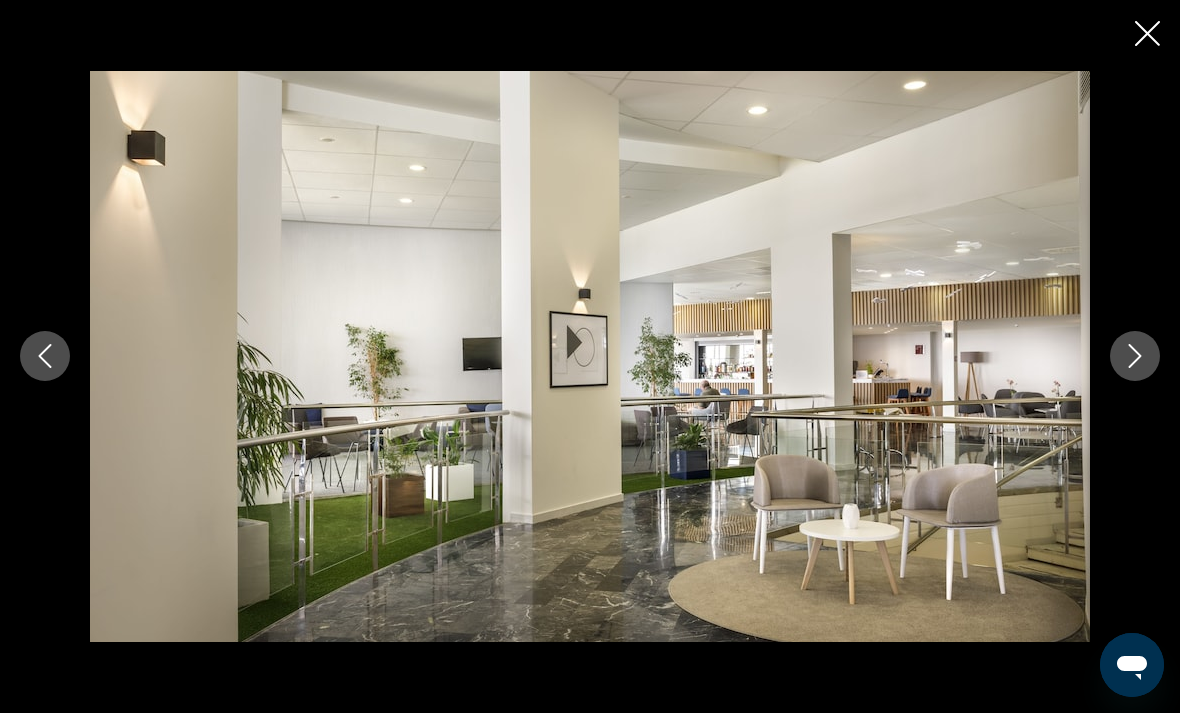 click 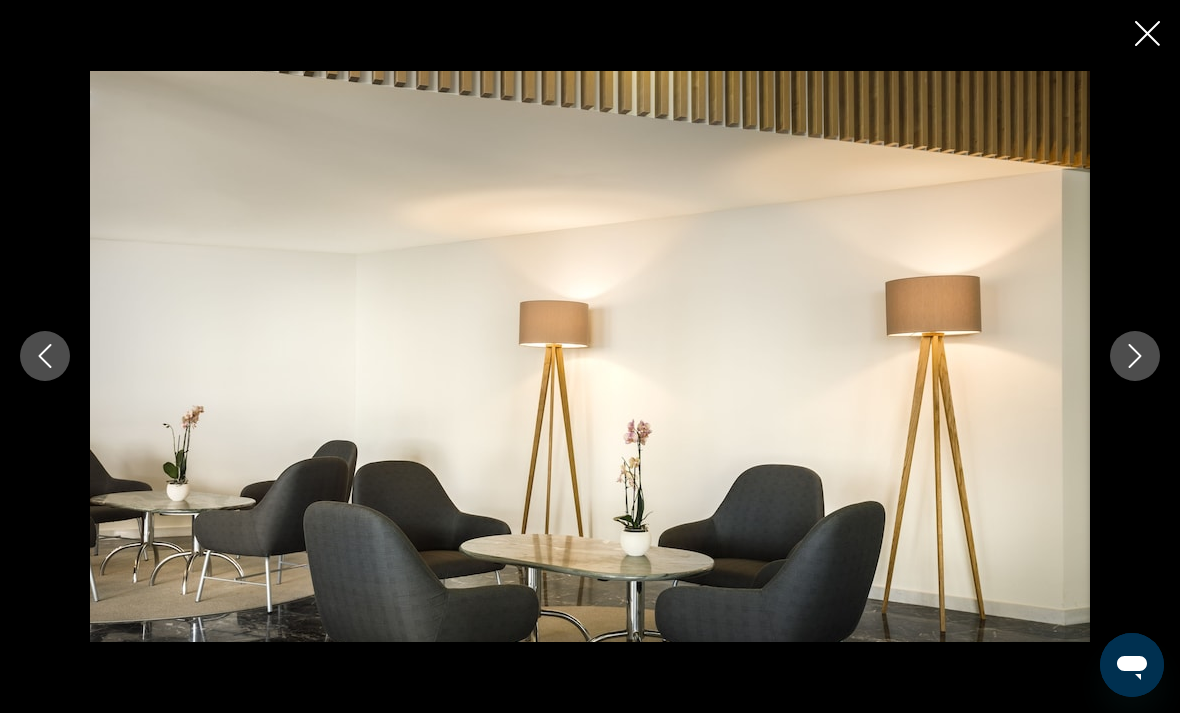 click 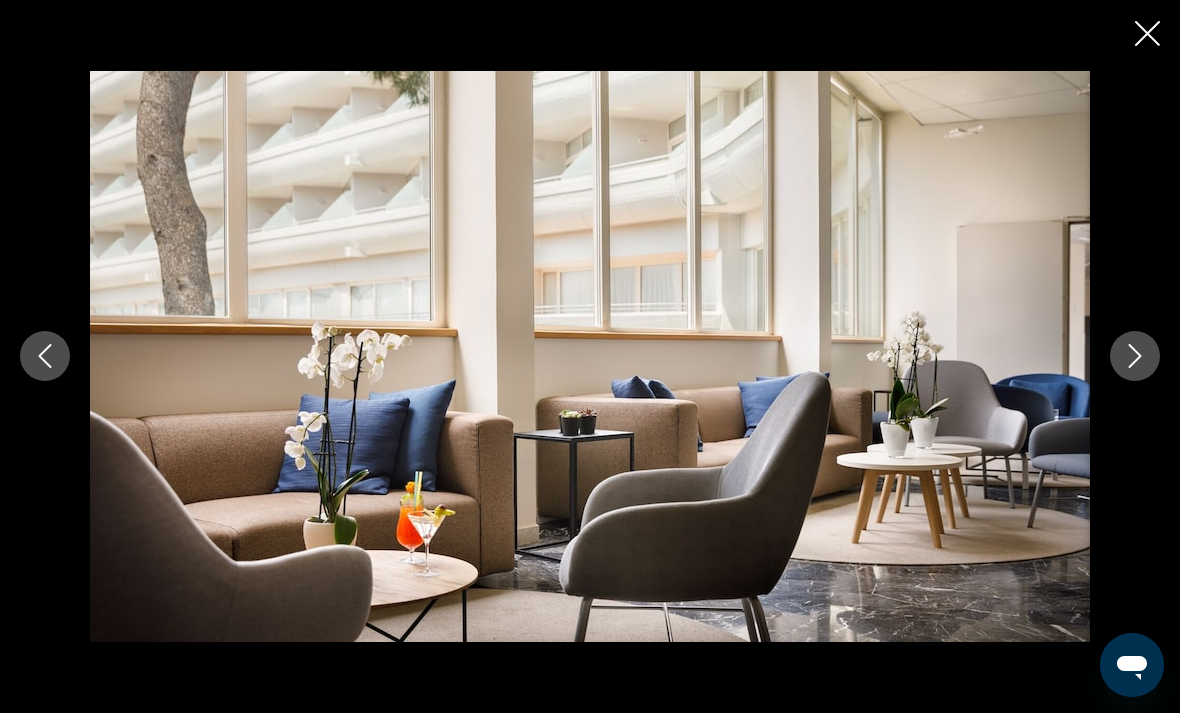 click 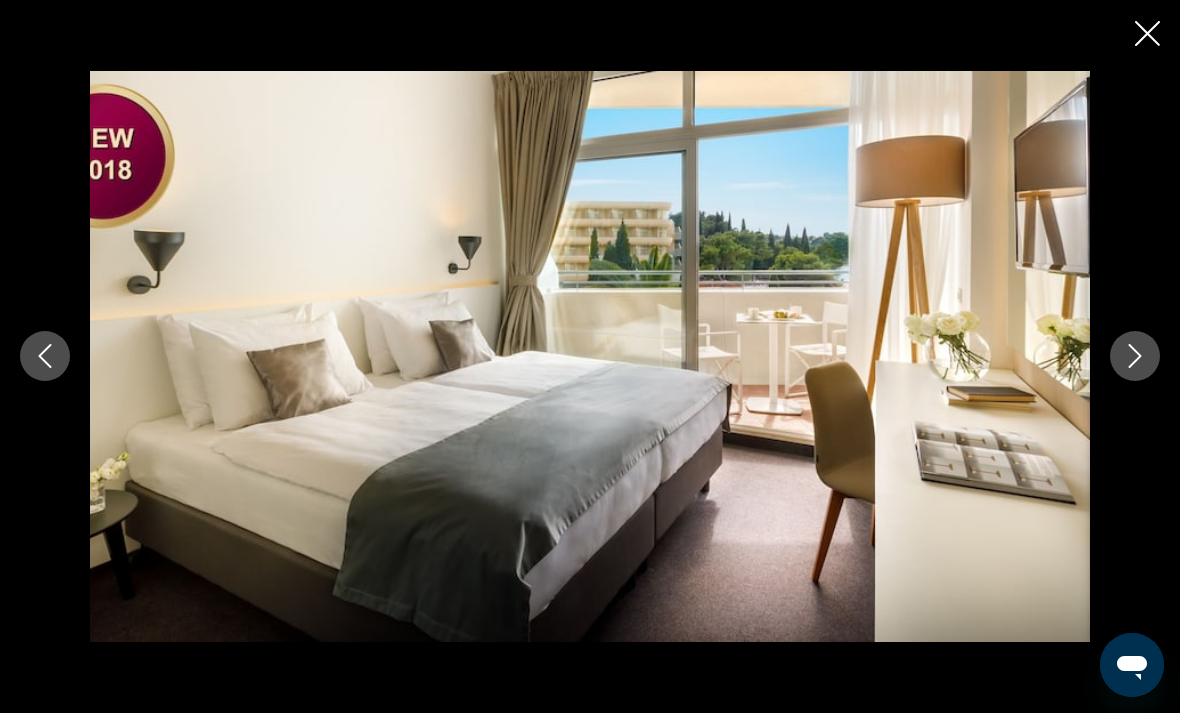 click at bounding box center (1135, 356) 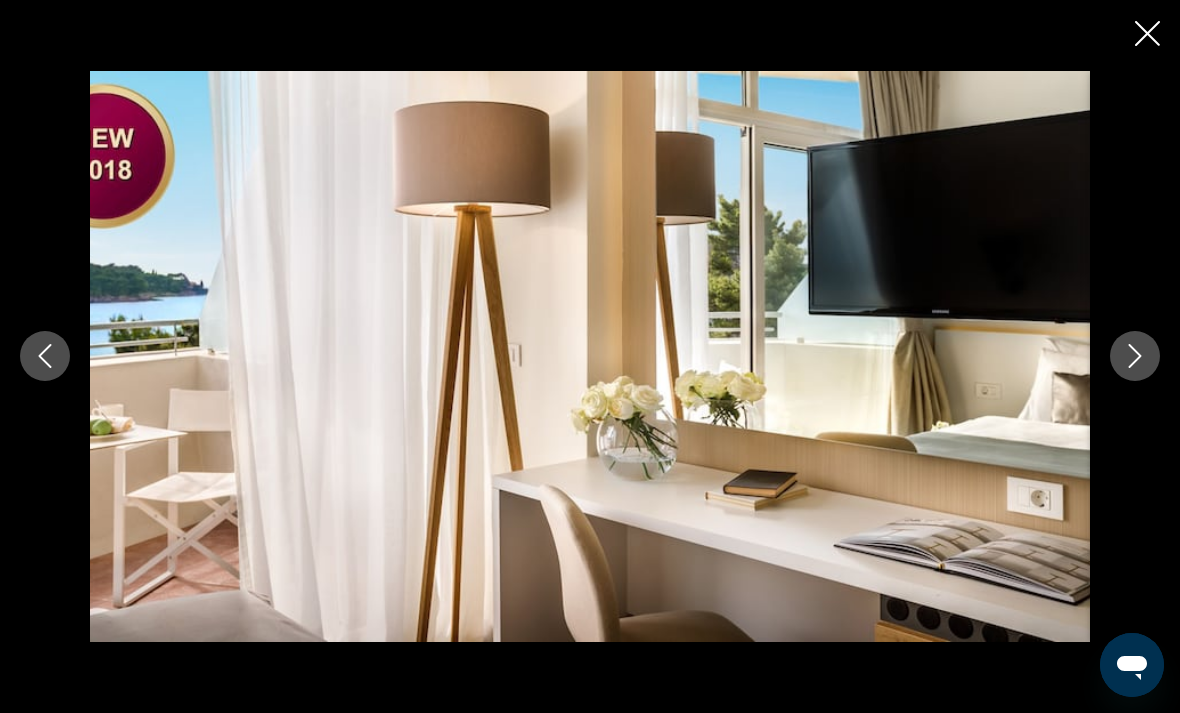 click at bounding box center [590, 356] 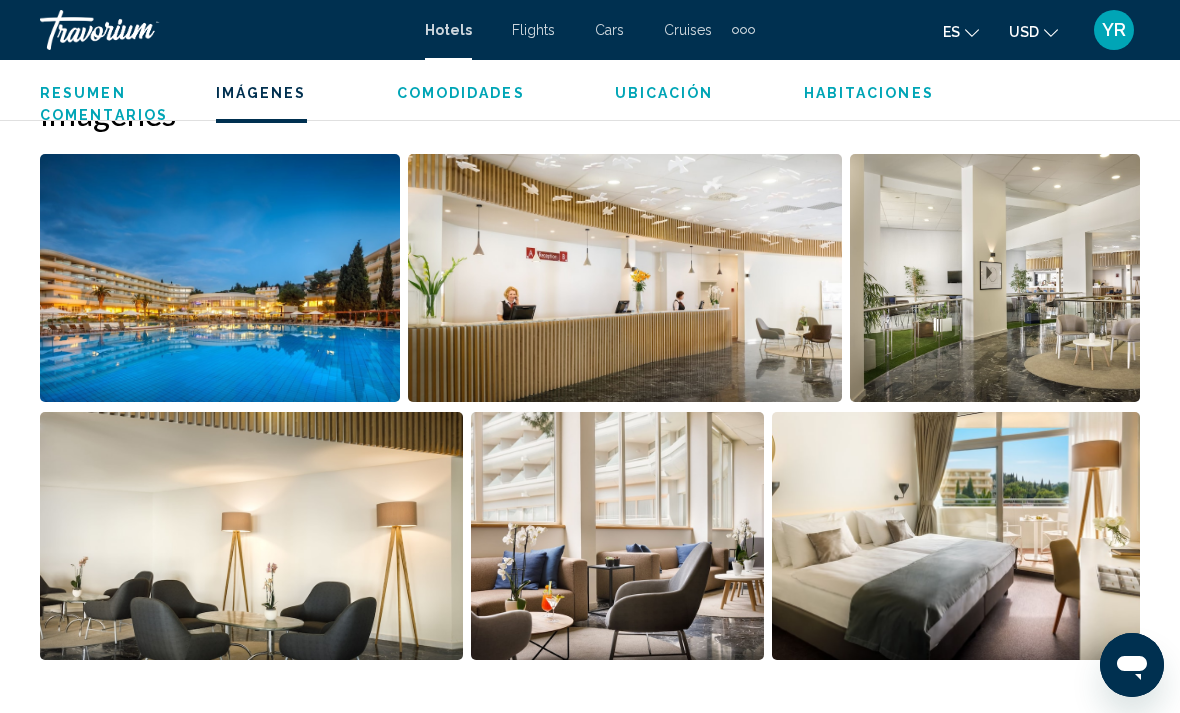 scroll, scrollTop: 1270, scrollLeft: 0, axis: vertical 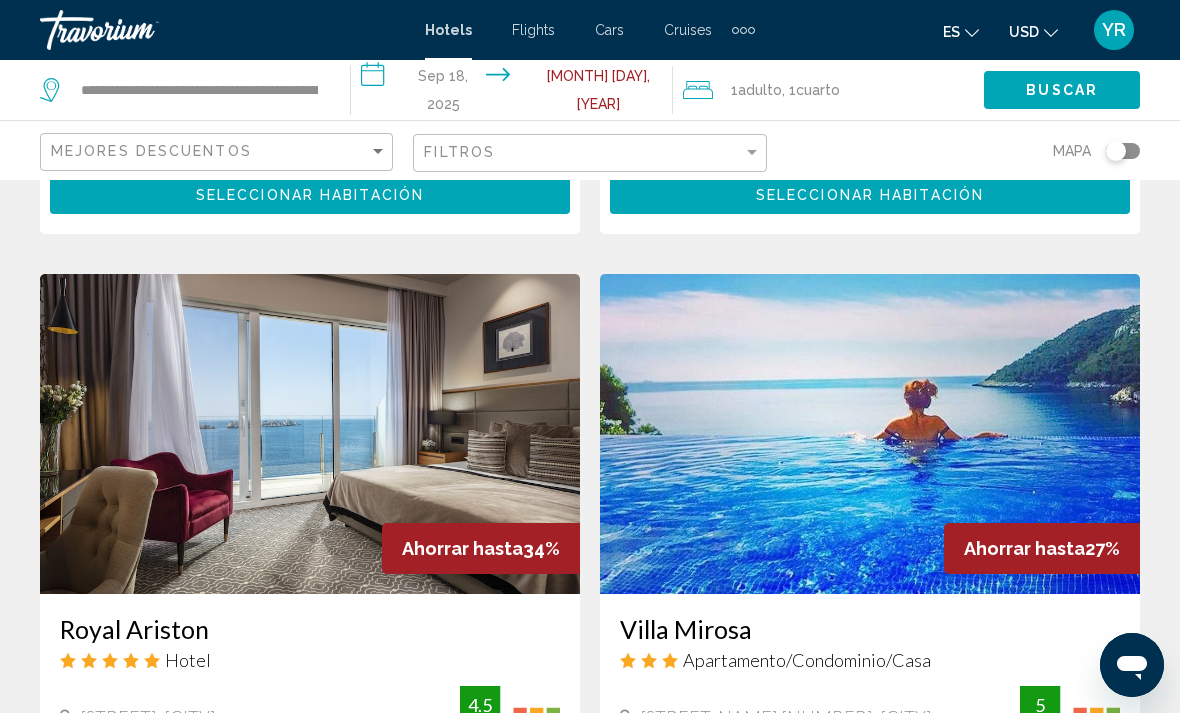 click at bounding box center (870, 434) 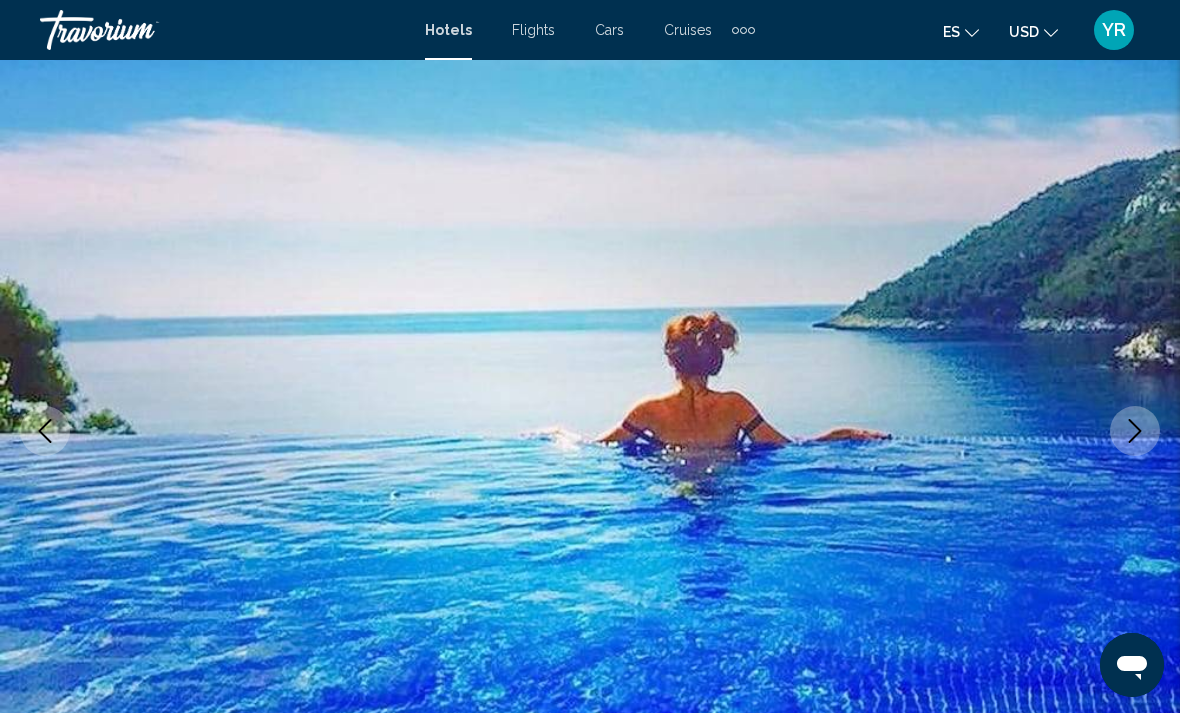 scroll, scrollTop: 105, scrollLeft: 0, axis: vertical 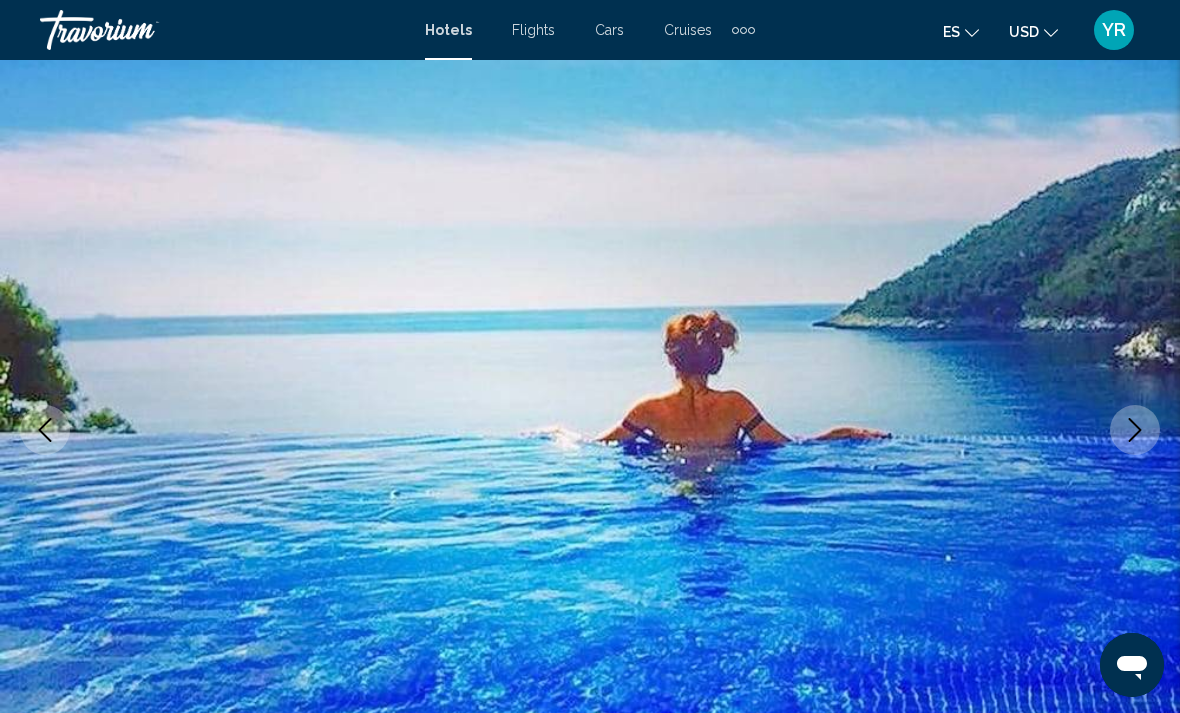 click at bounding box center [1135, 430] 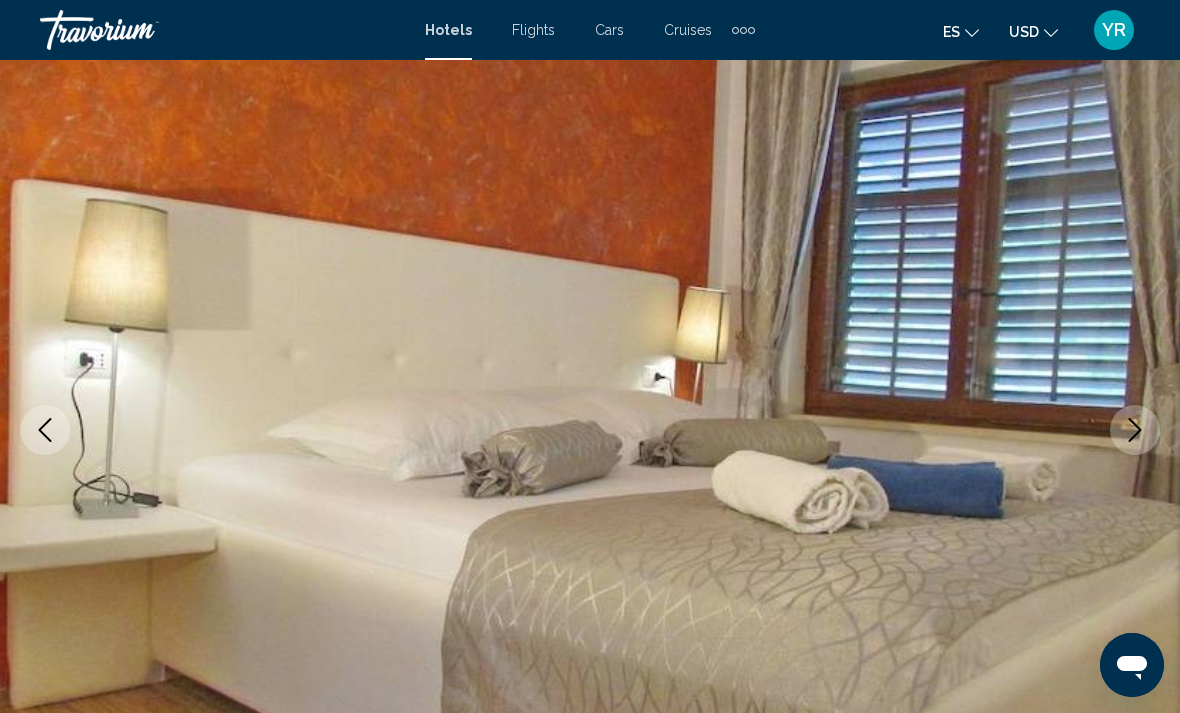 click 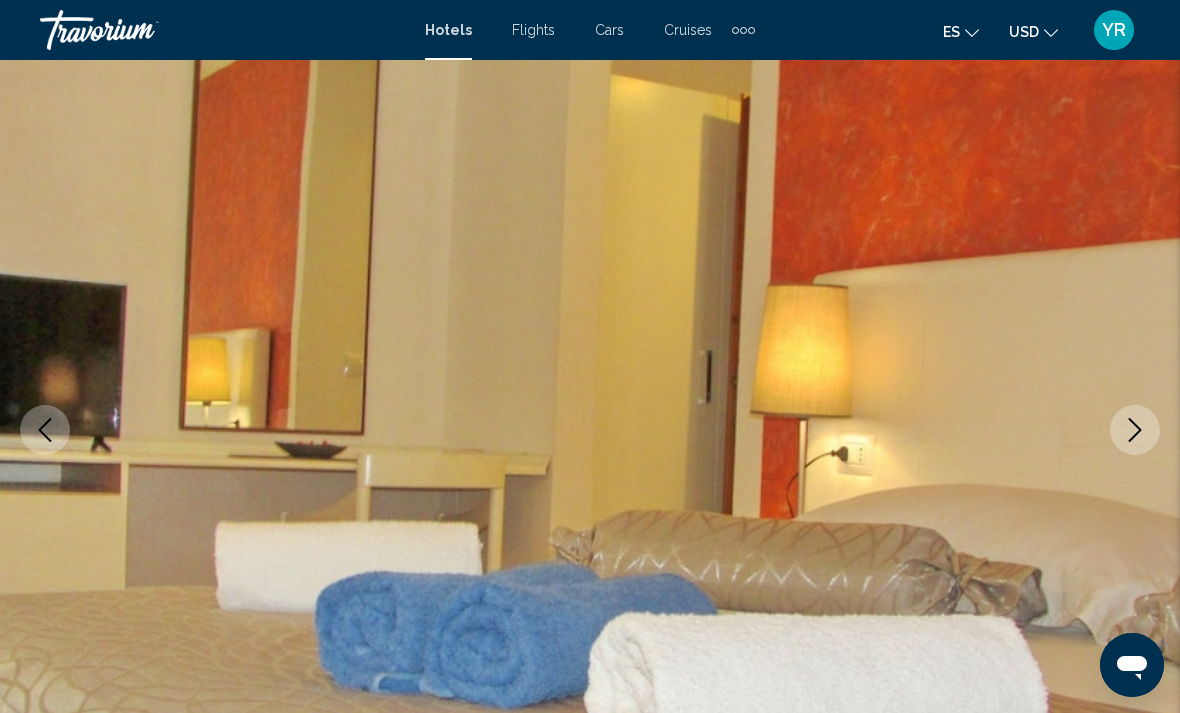 click at bounding box center (1135, 430) 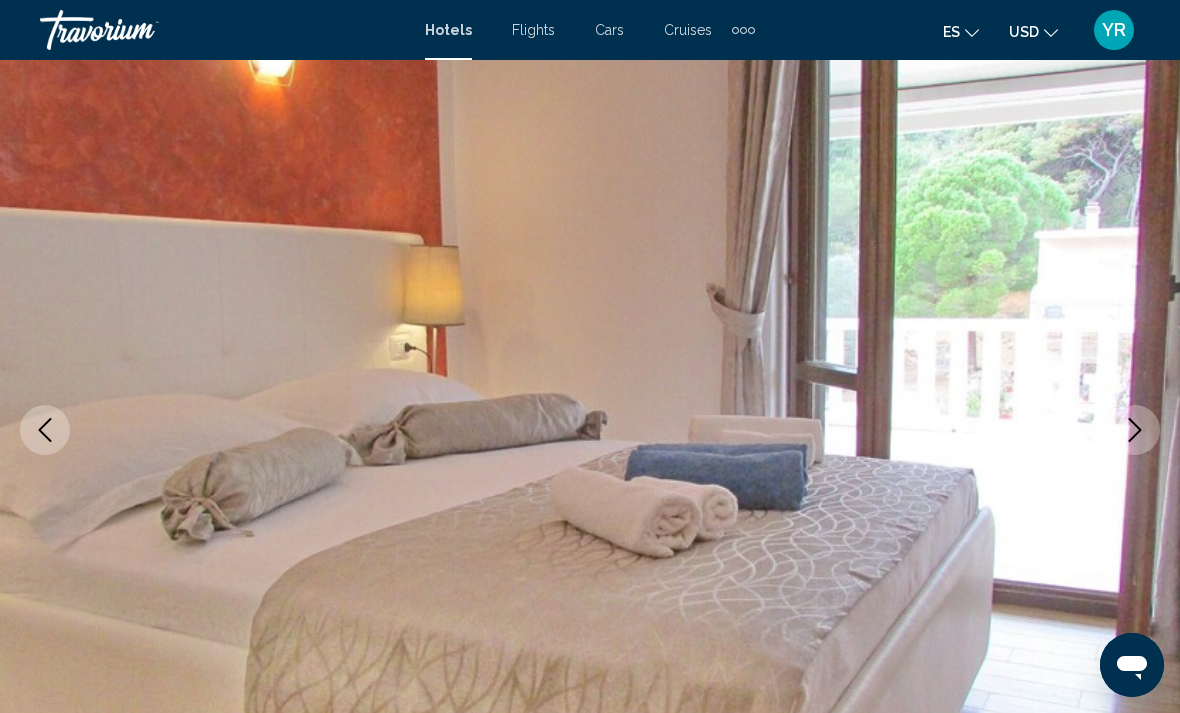 click 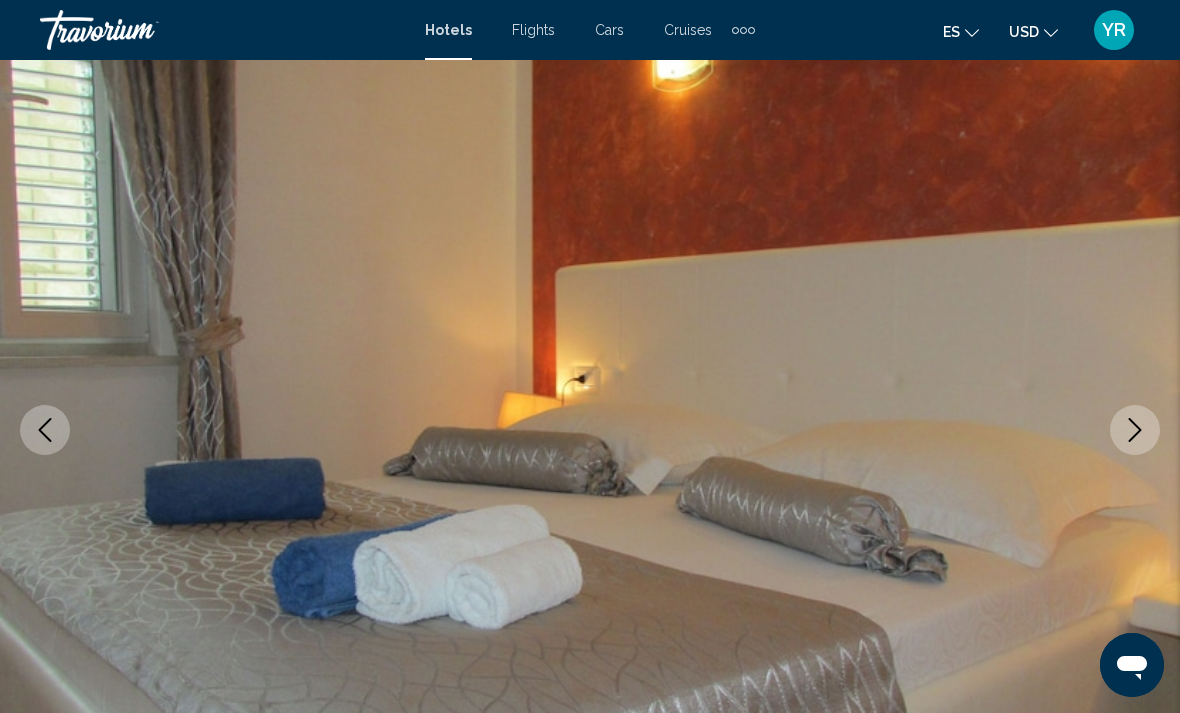 click at bounding box center (1135, 430) 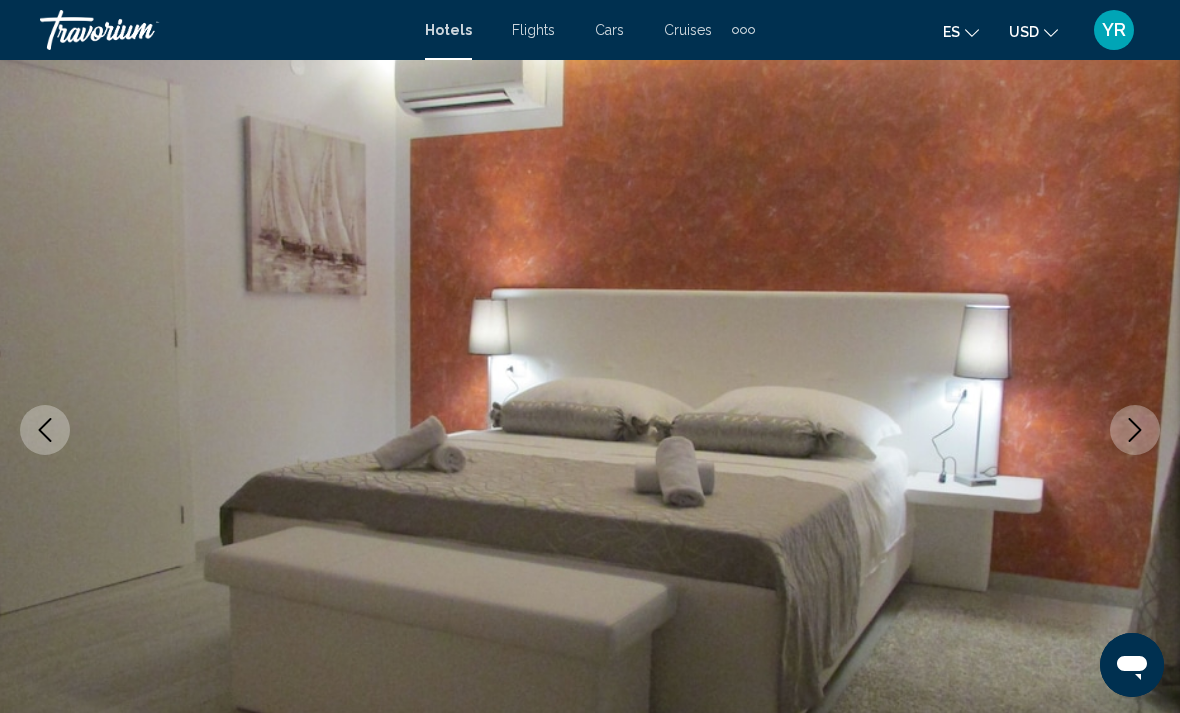 click at bounding box center [1135, 430] 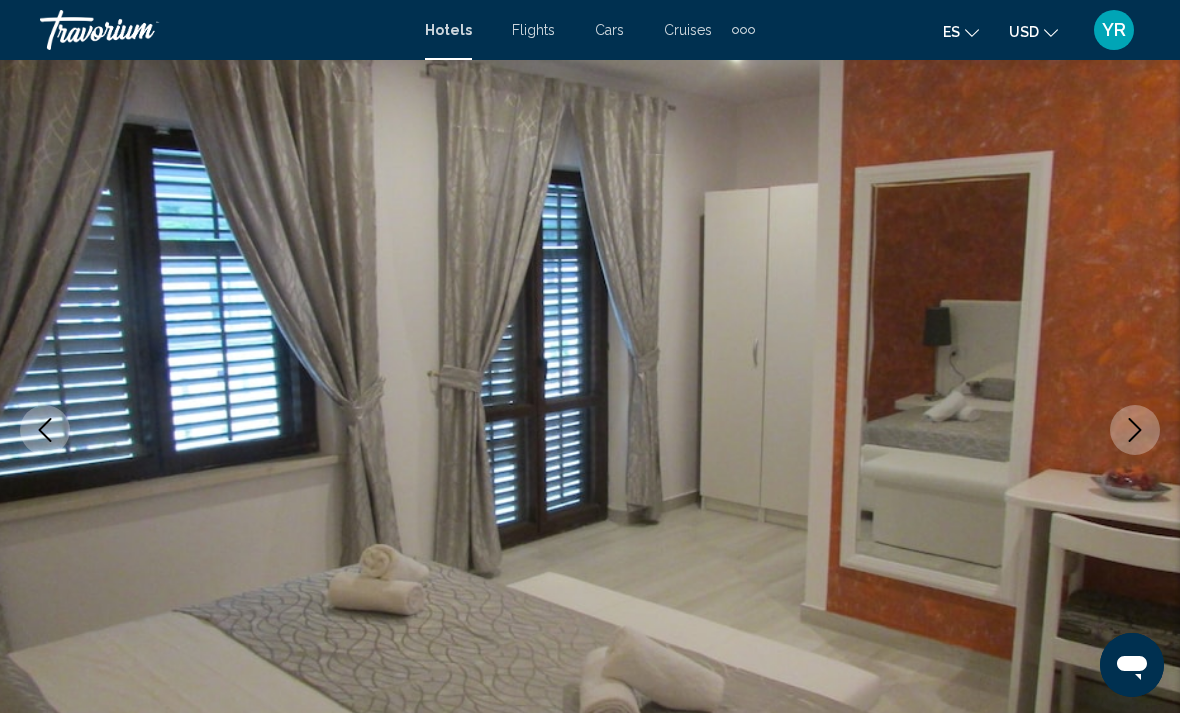 click 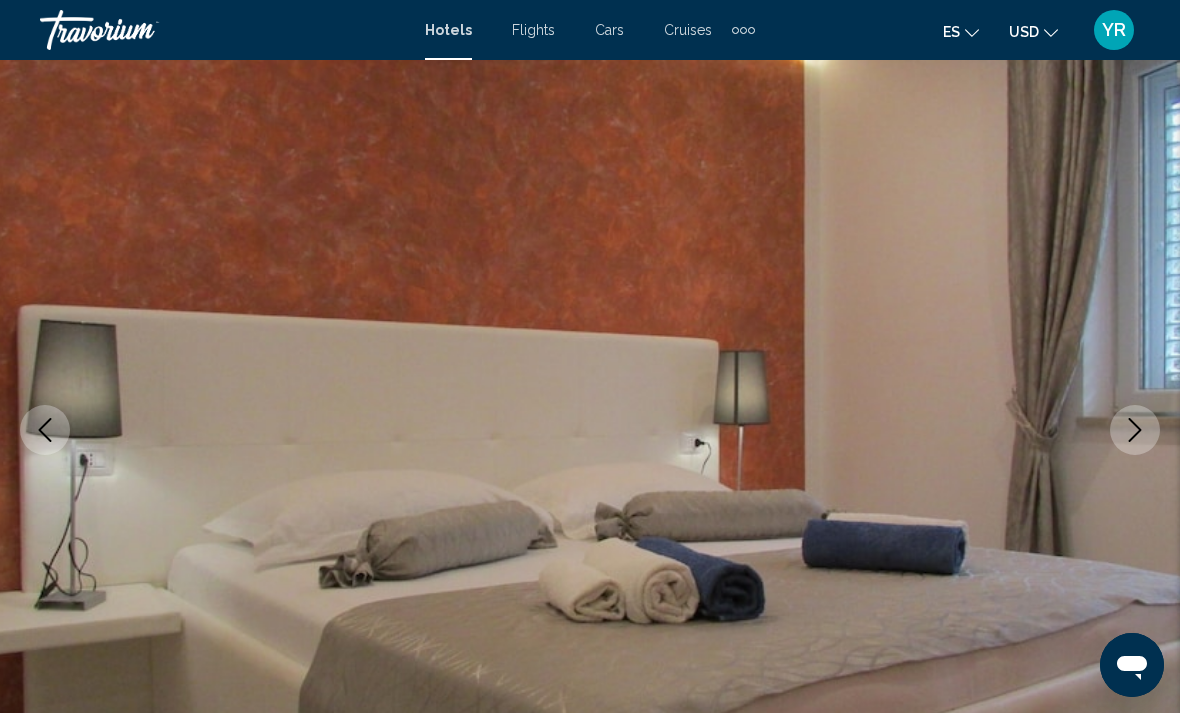 click 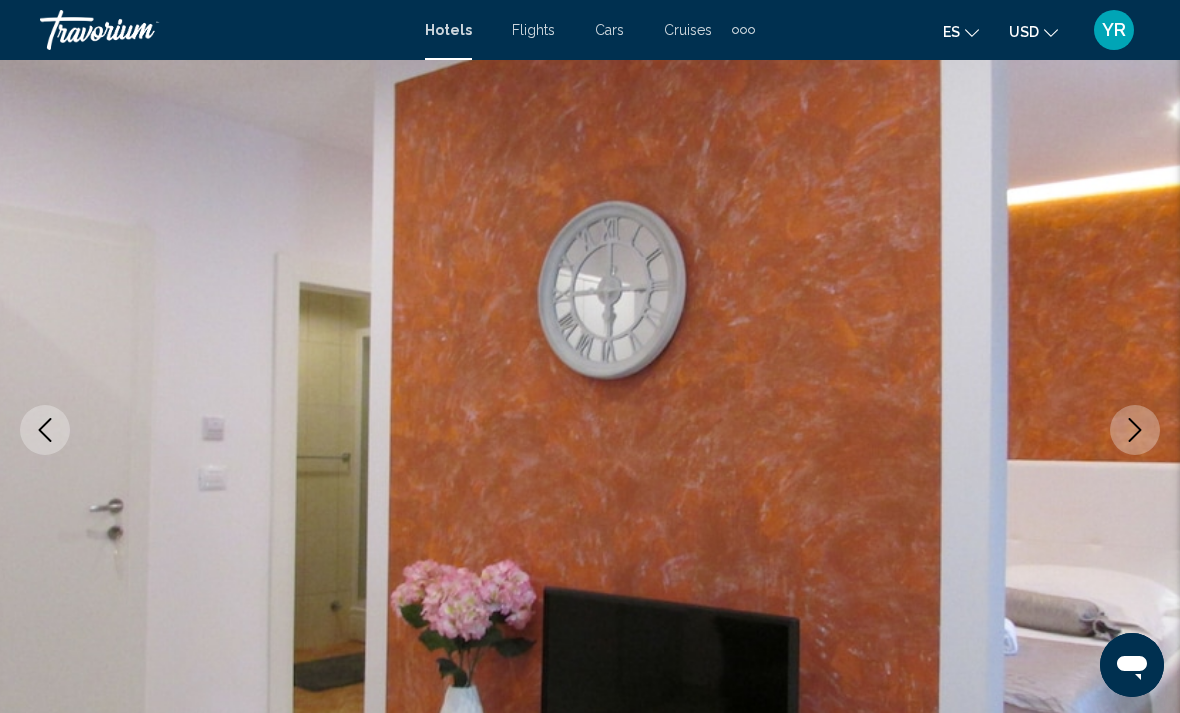 click at bounding box center [1135, 430] 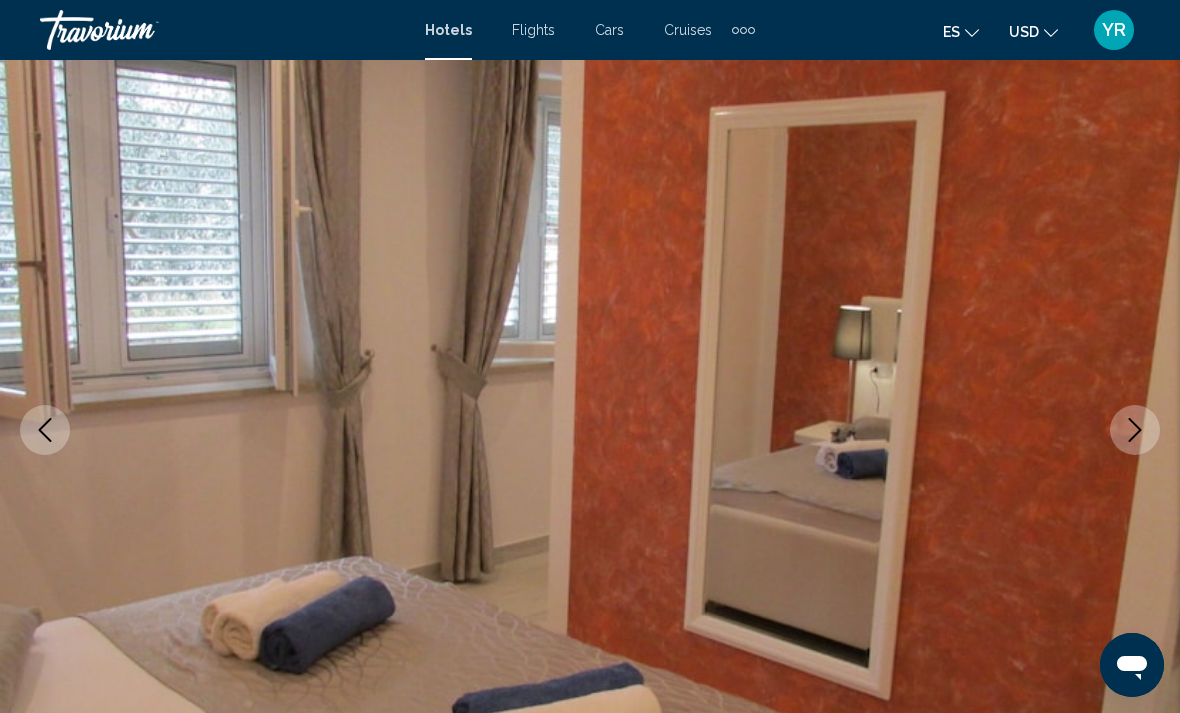 click 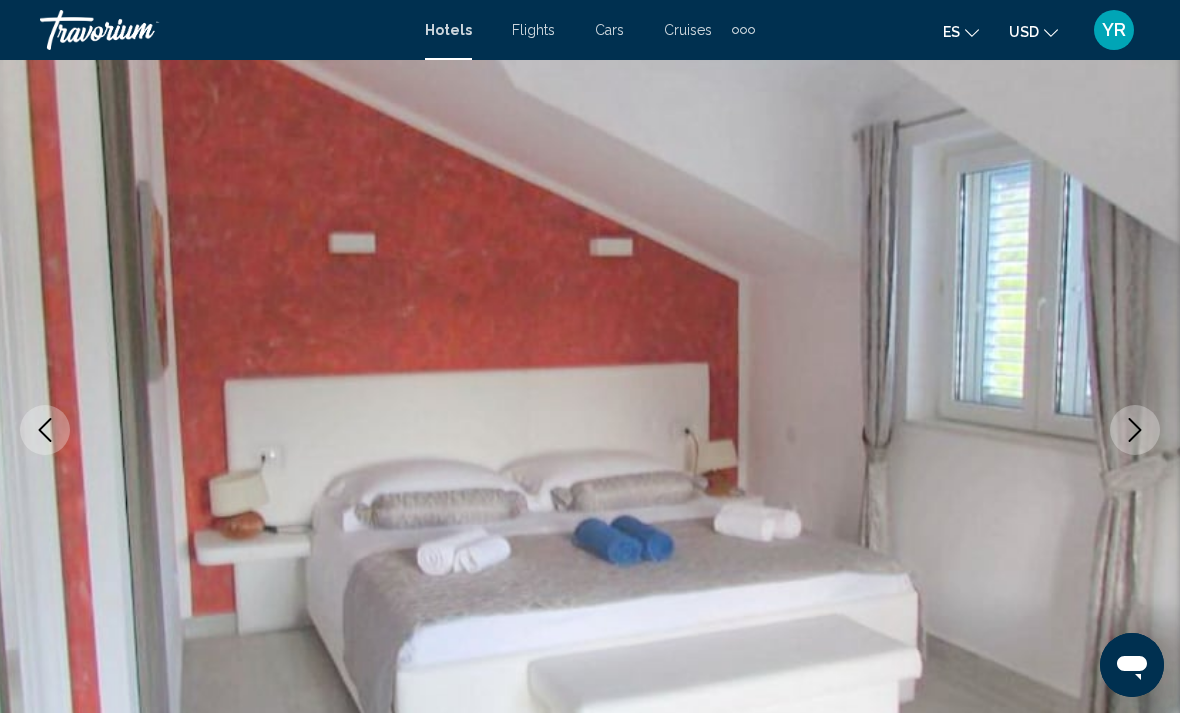 click at bounding box center (1135, 430) 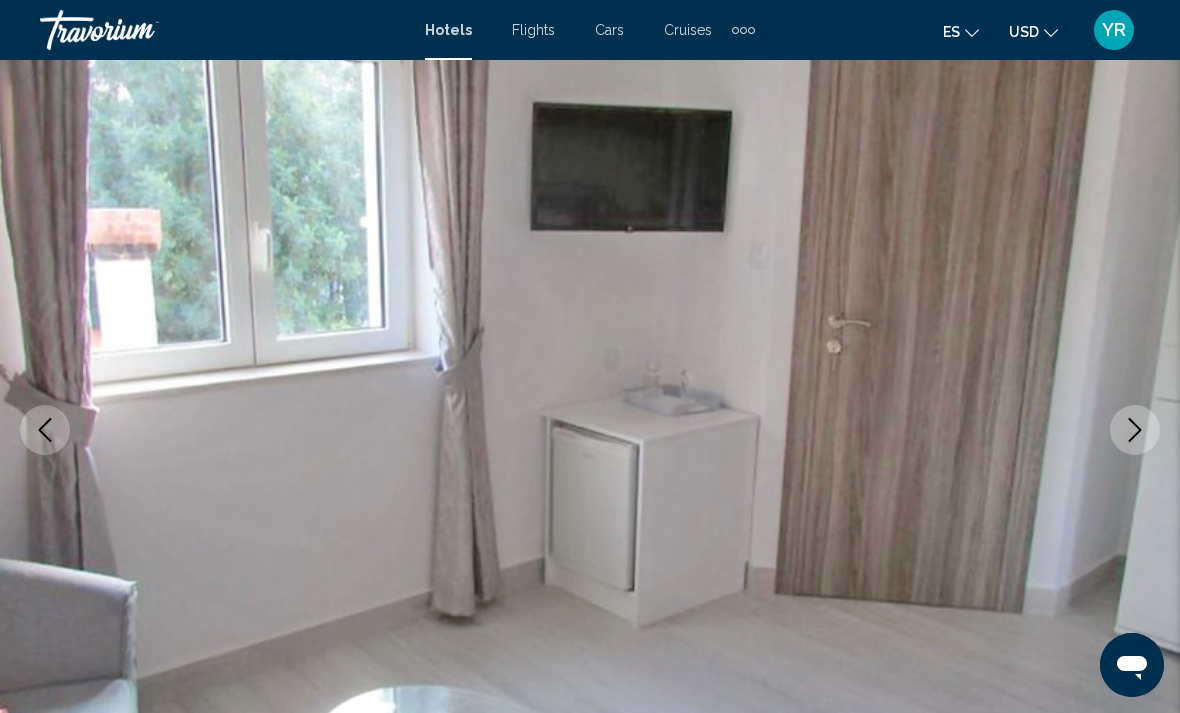 click 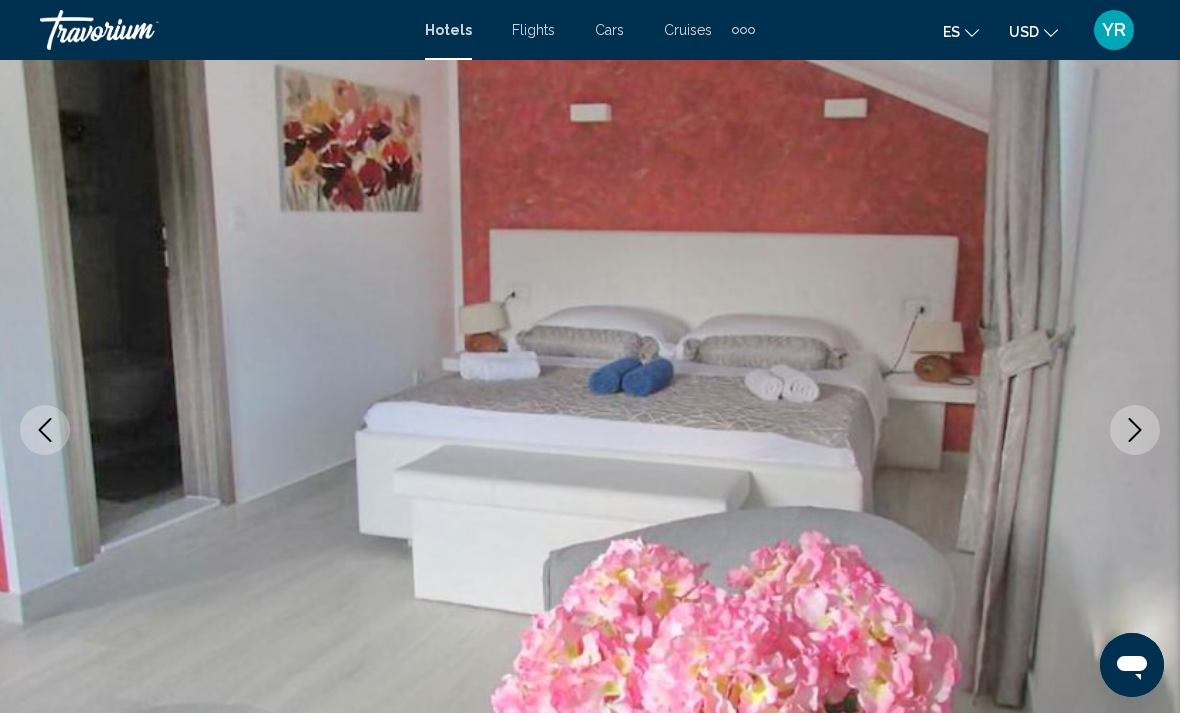 click at bounding box center (1135, 430) 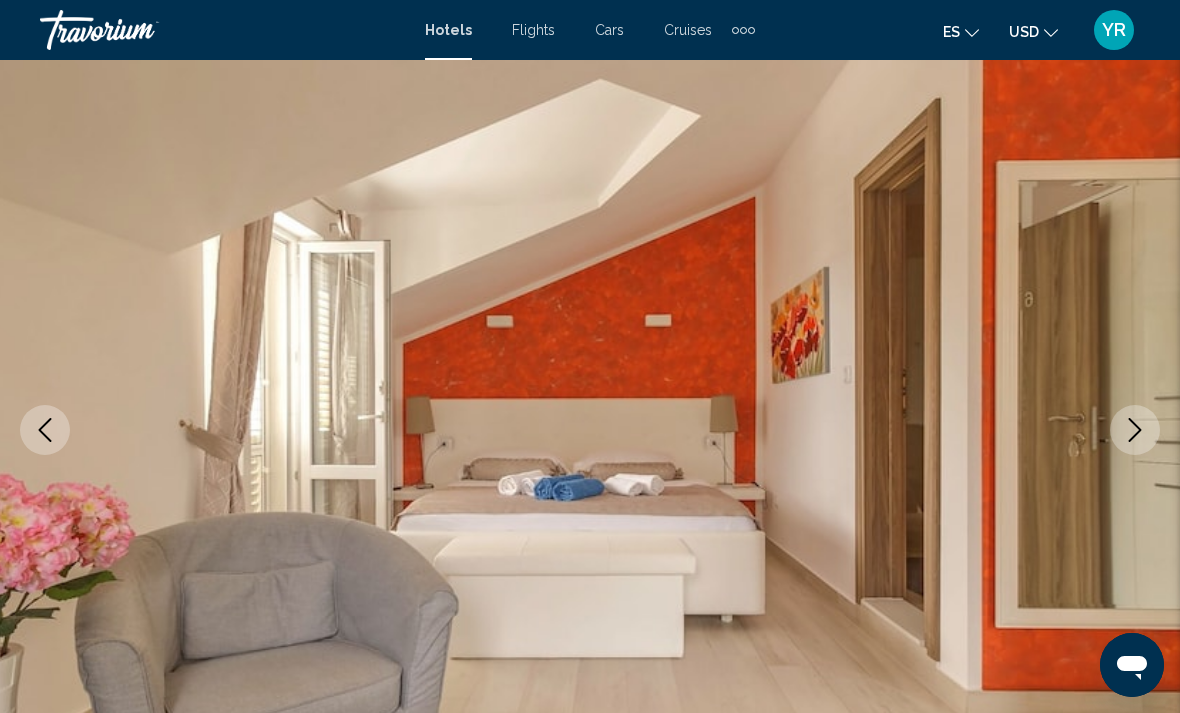 click at bounding box center (1135, 430) 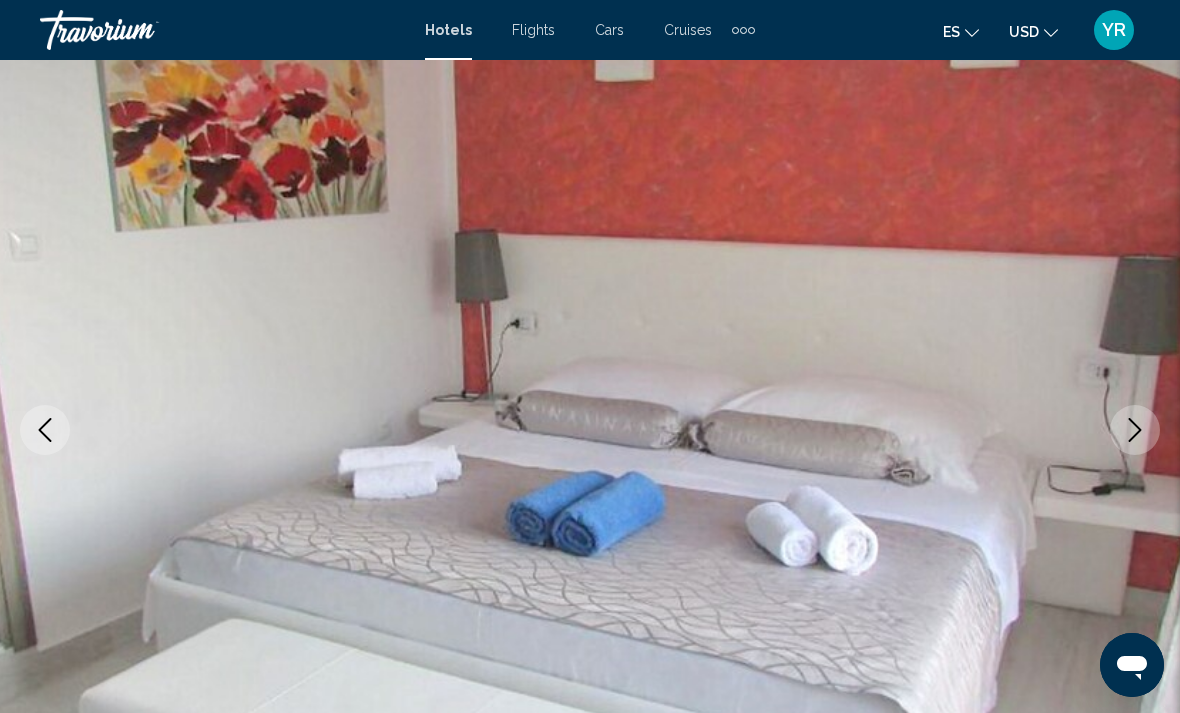 click at bounding box center (1135, 430) 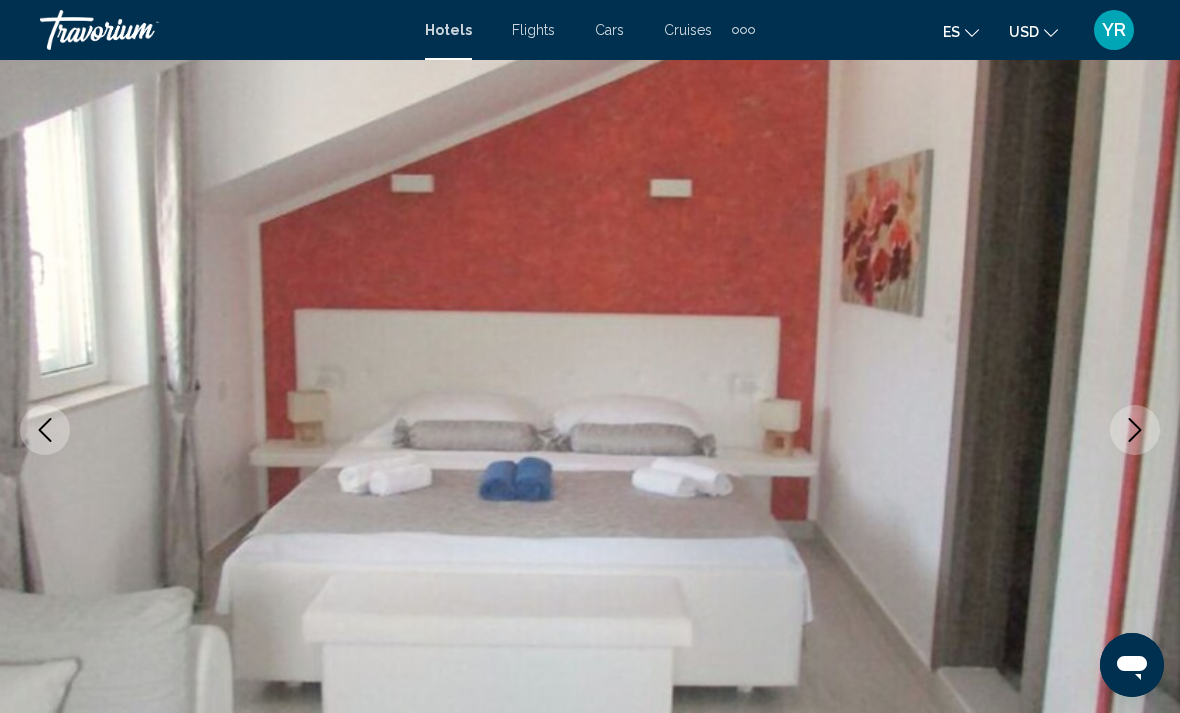 click 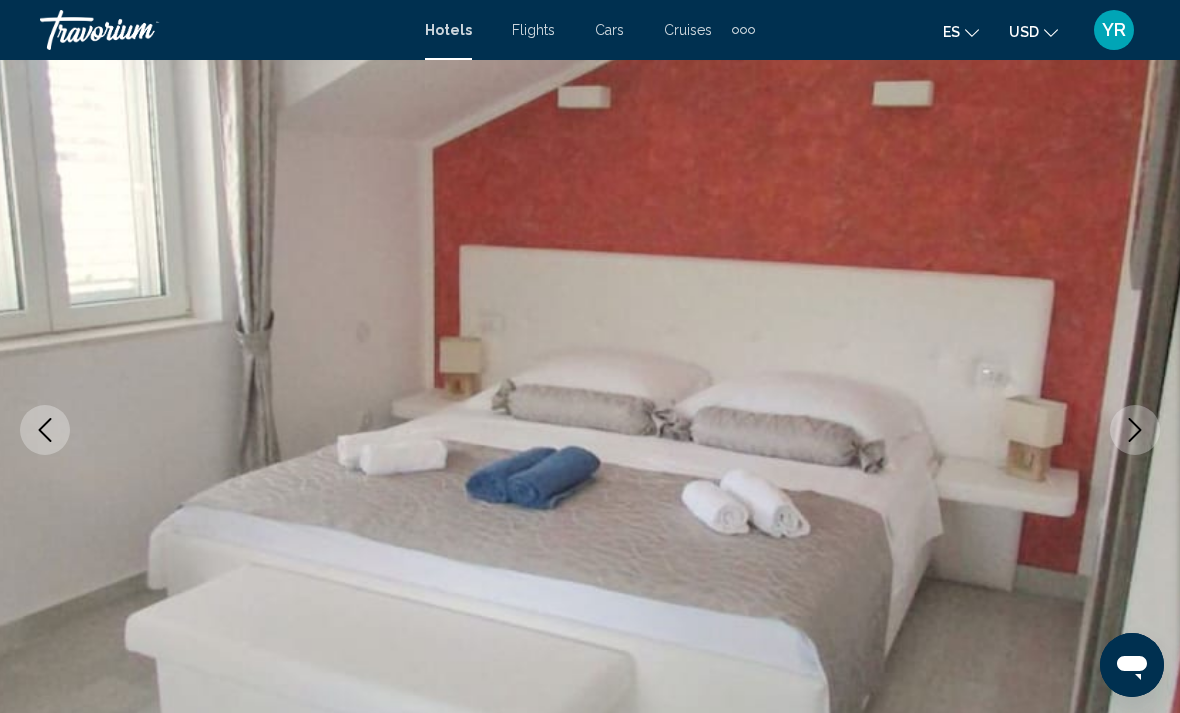scroll, scrollTop: 0, scrollLeft: 0, axis: both 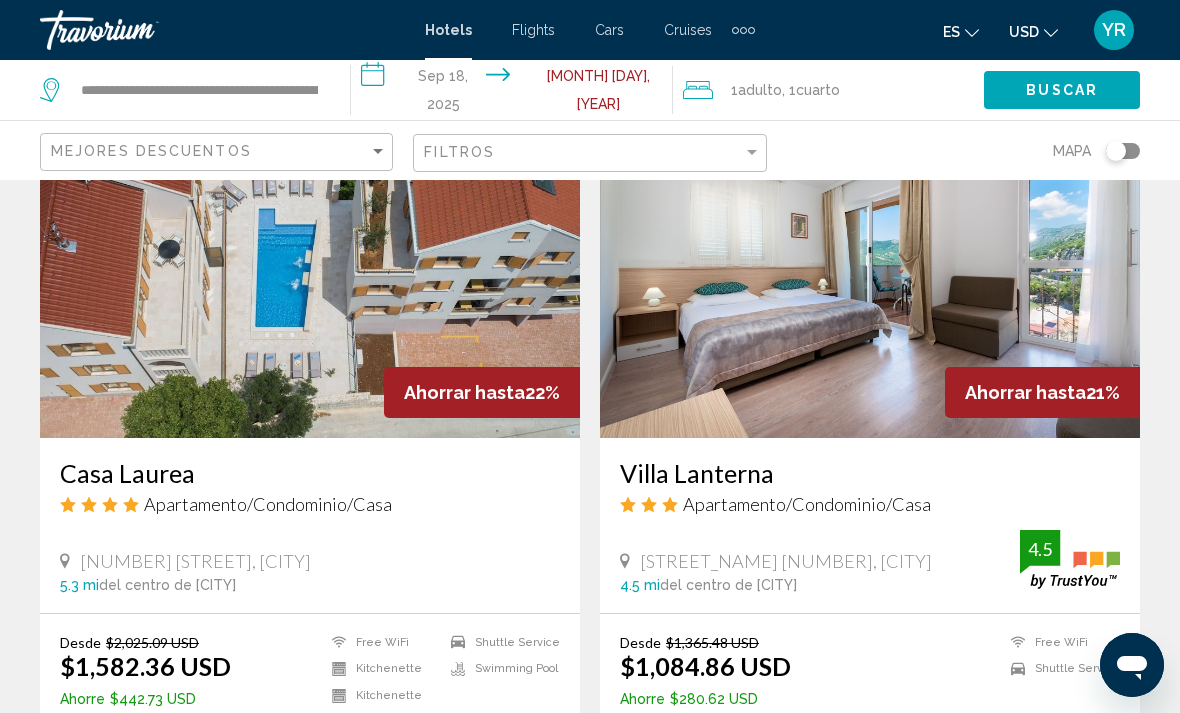 click at bounding box center (310, 278) 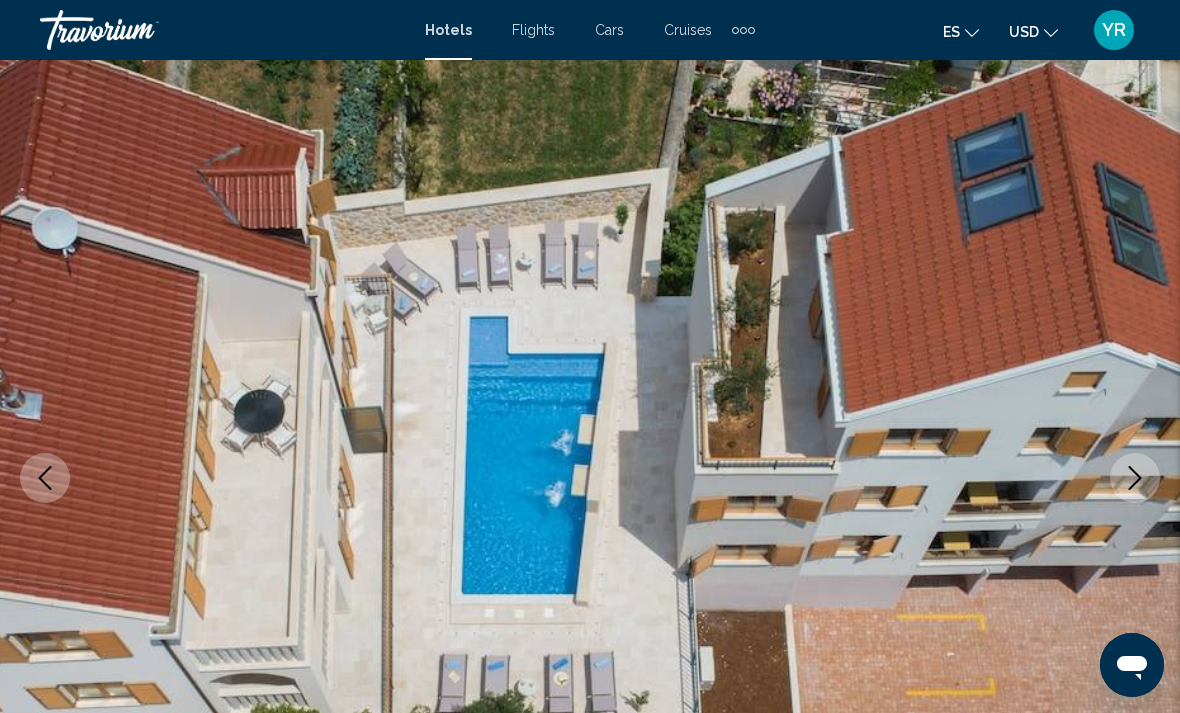 scroll, scrollTop: 0, scrollLeft: 0, axis: both 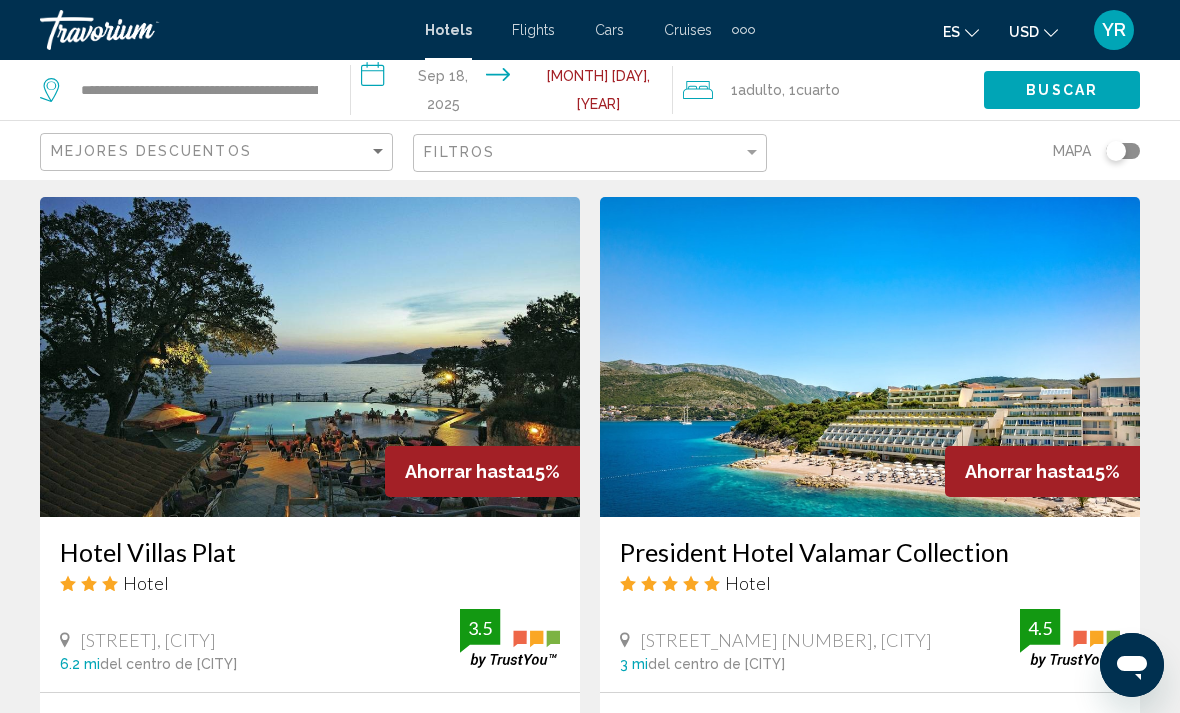 click at bounding box center [870, 357] 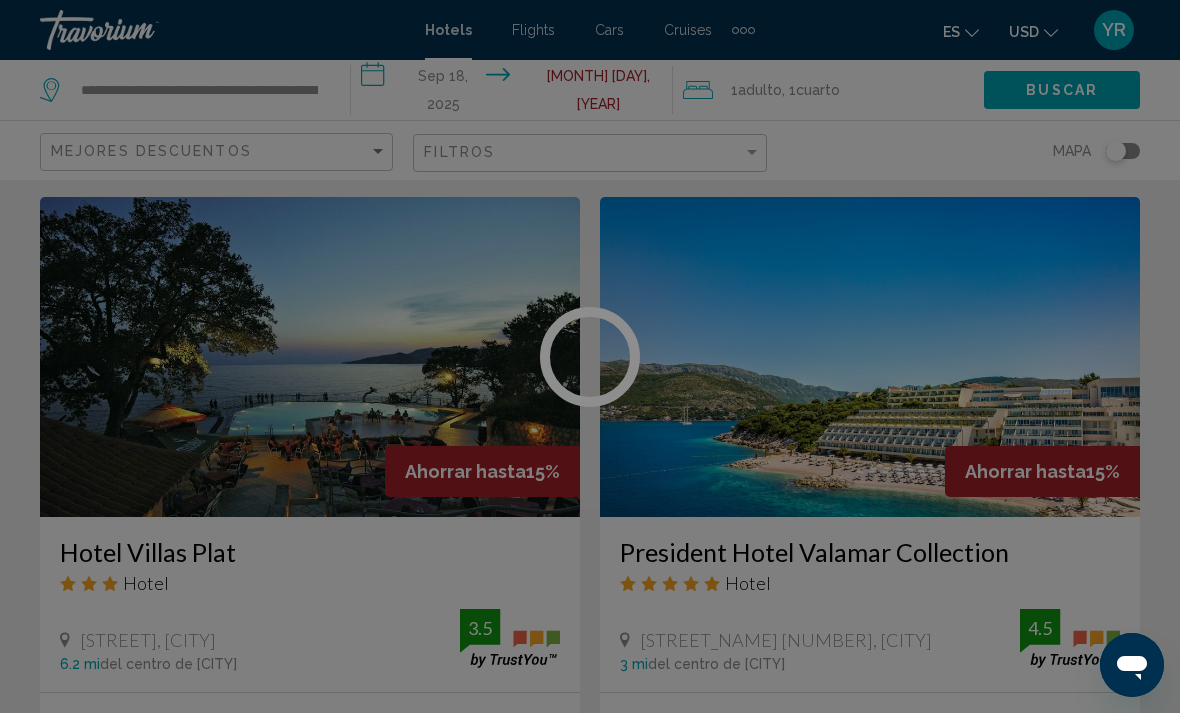 scroll, scrollTop: 0, scrollLeft: 0, axis: both 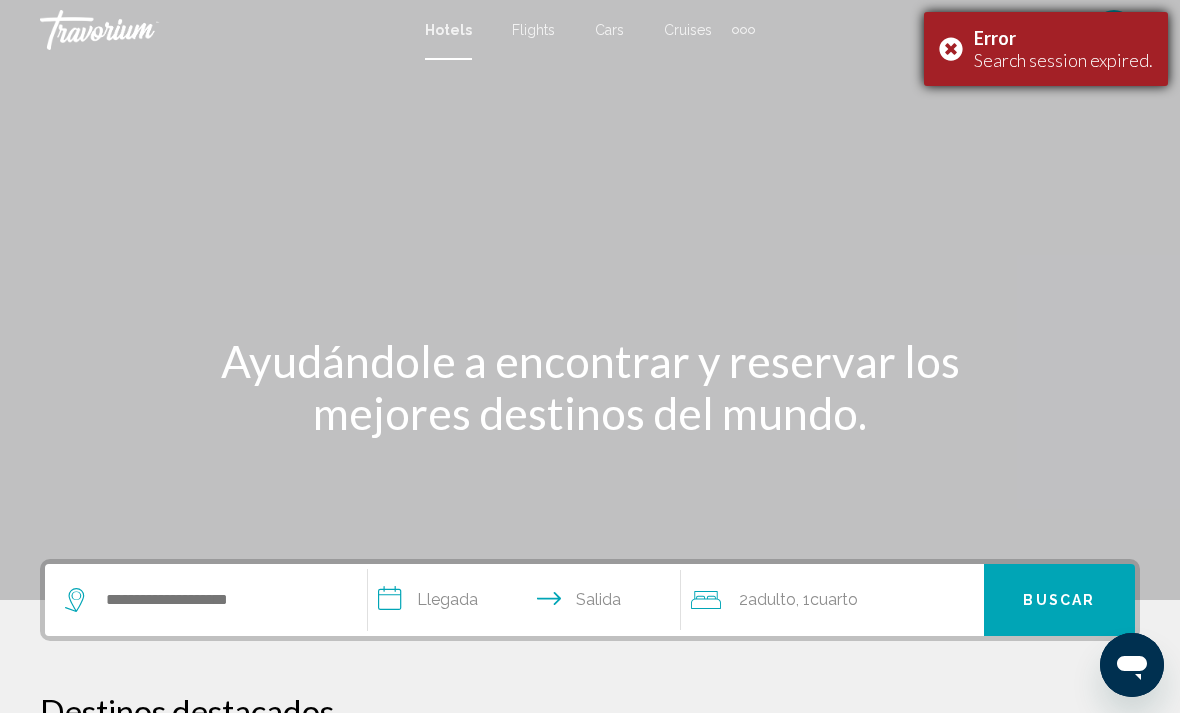 click on "Error   Search session expired." at bounding box center (1046, 49) 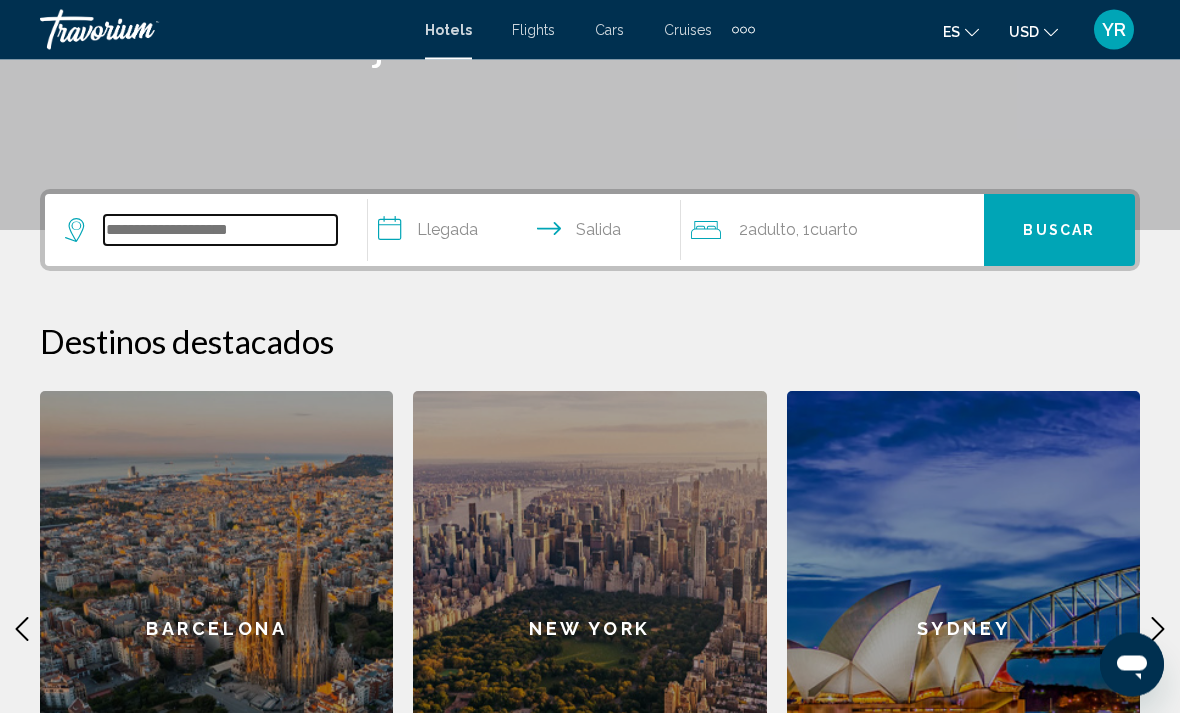 click at bounding box center (220, 231) 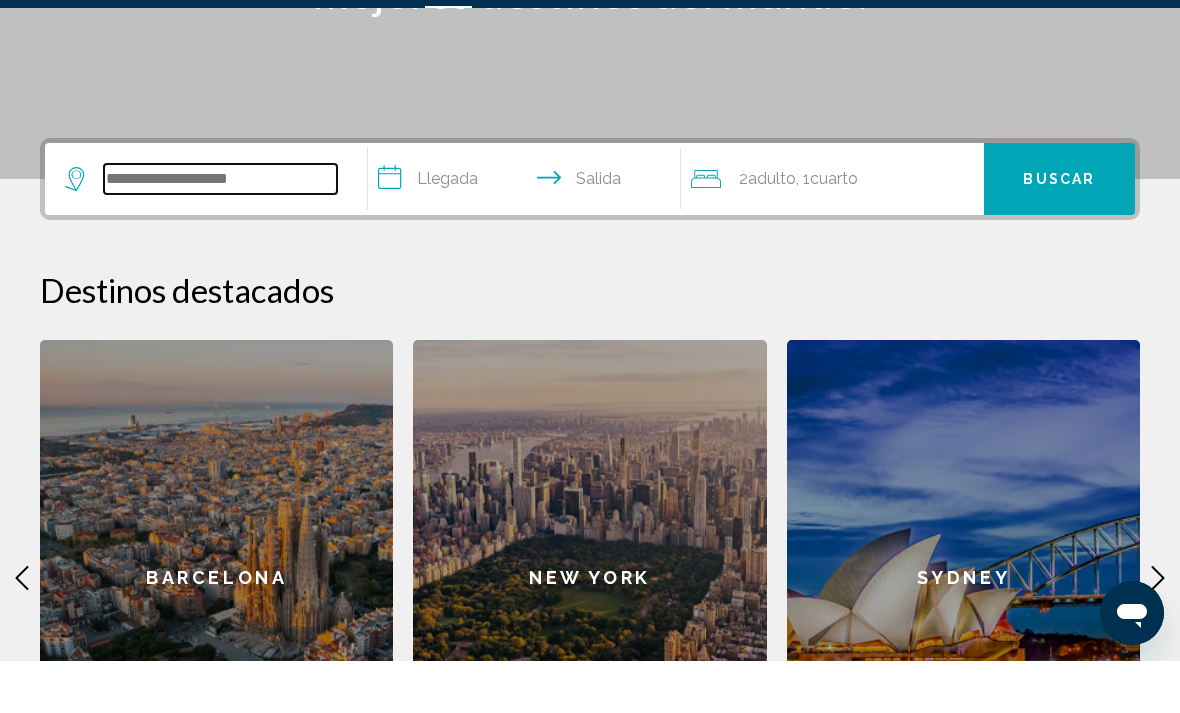 scroll, scrollTop: 425, scrollLeft: 0, axis: vertical 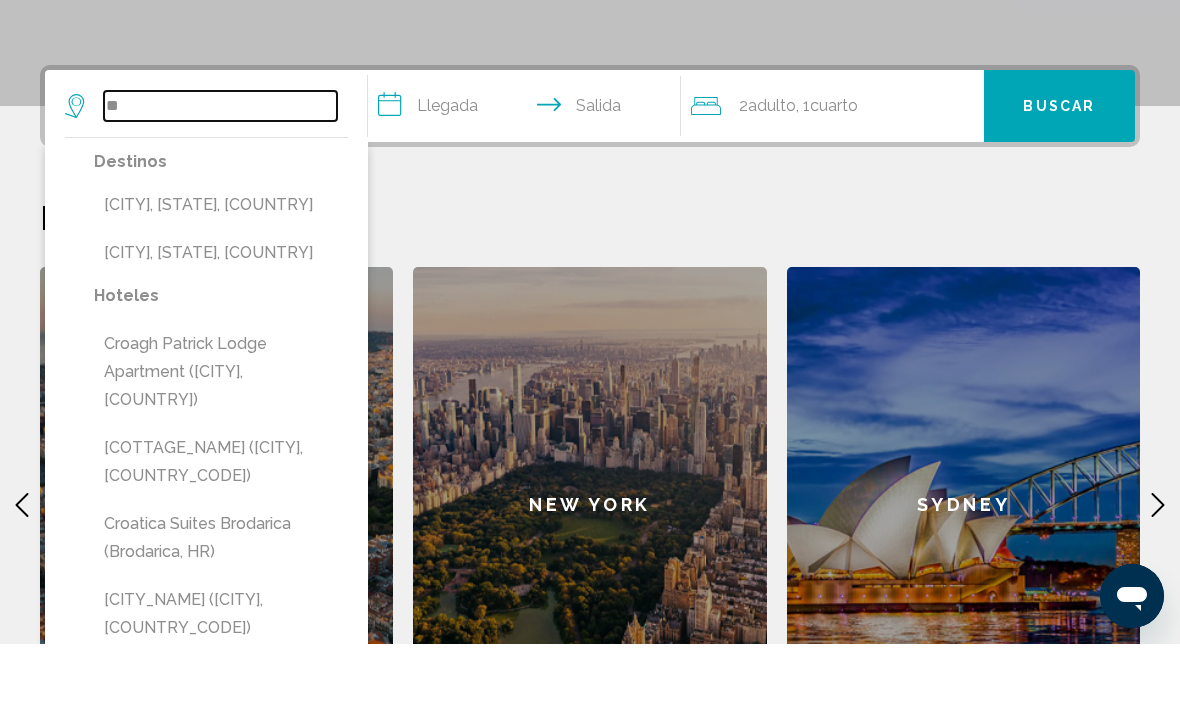 type on "*" 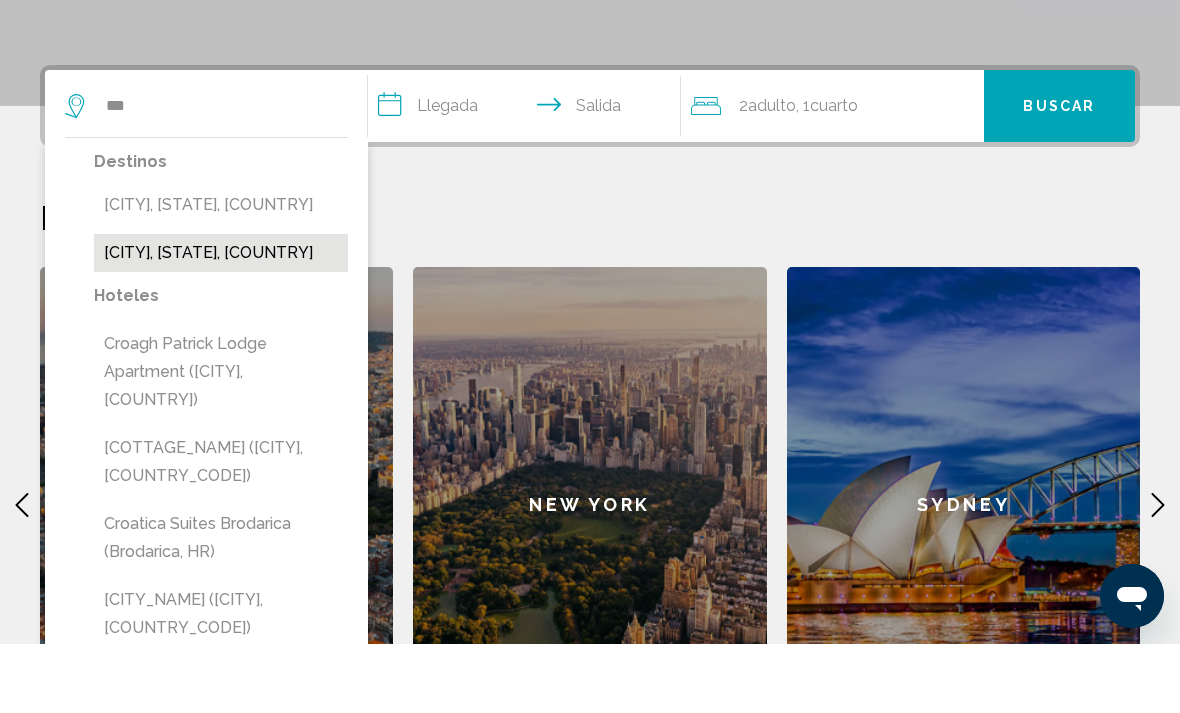 click on "[CITY], [STATE], [COUNTRY]" at bounding box center [221, 322] 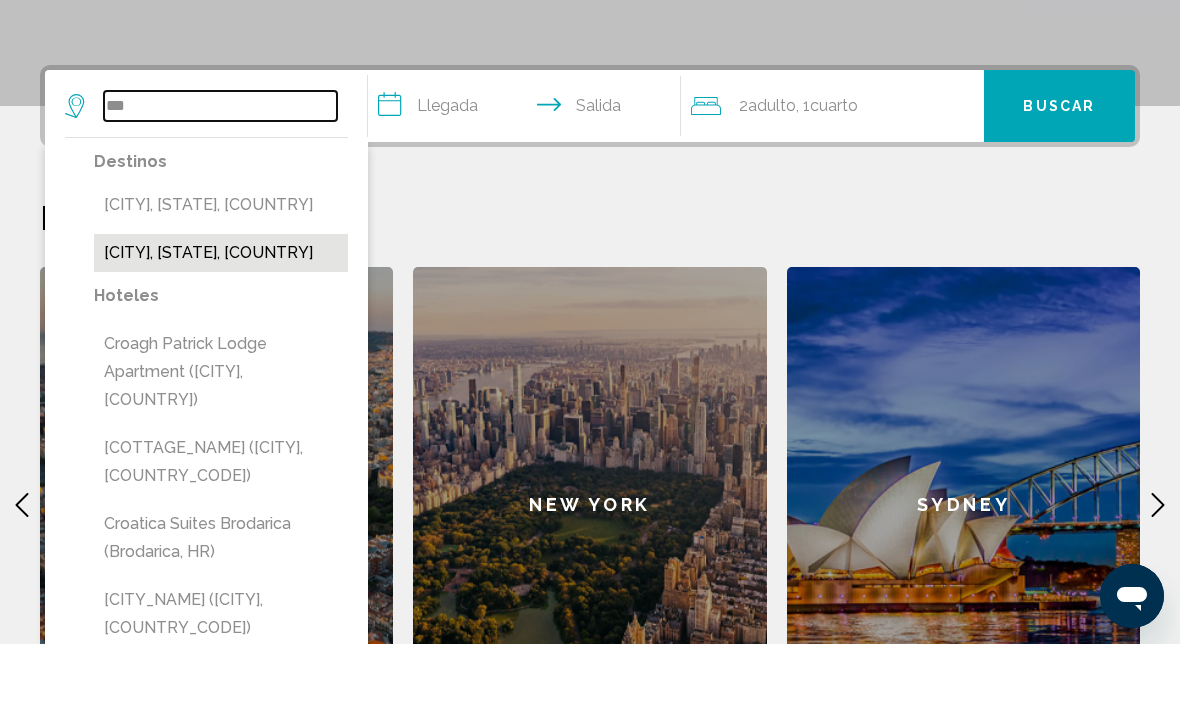 type on "**********" 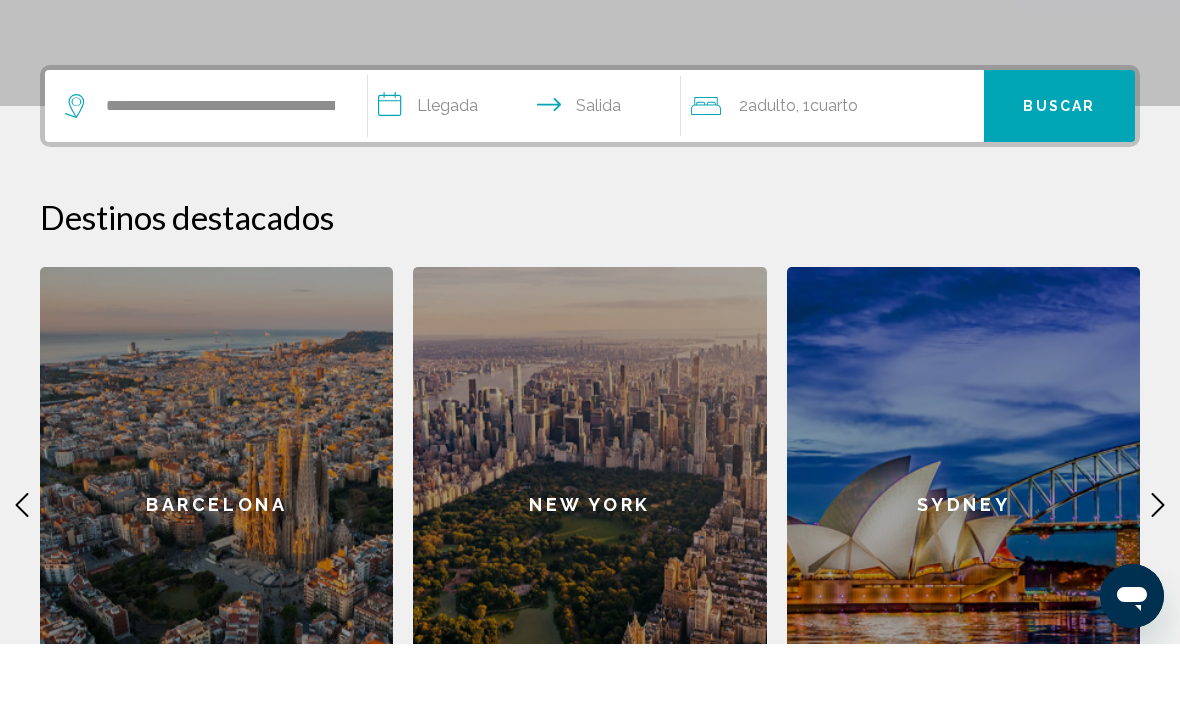 click on "**********" at bounding box center [590, -69] 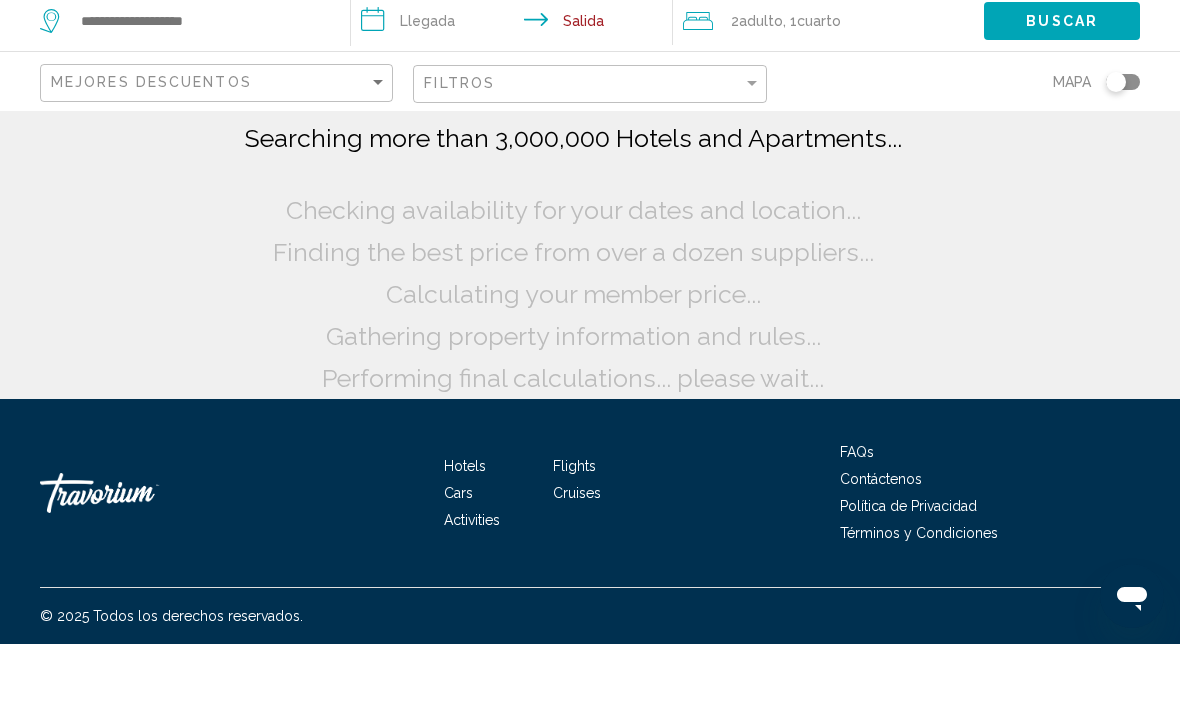 scroll, scrollTop: 0, scrollLeft: 0, axis: both 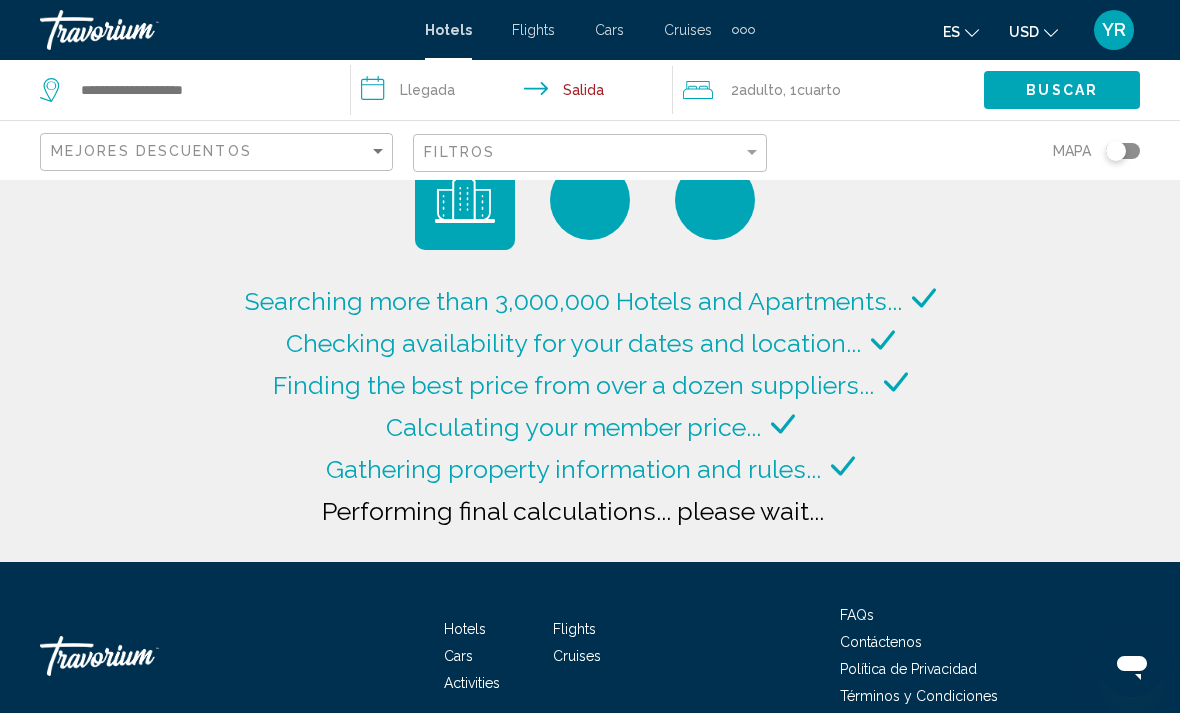 type on "**********" 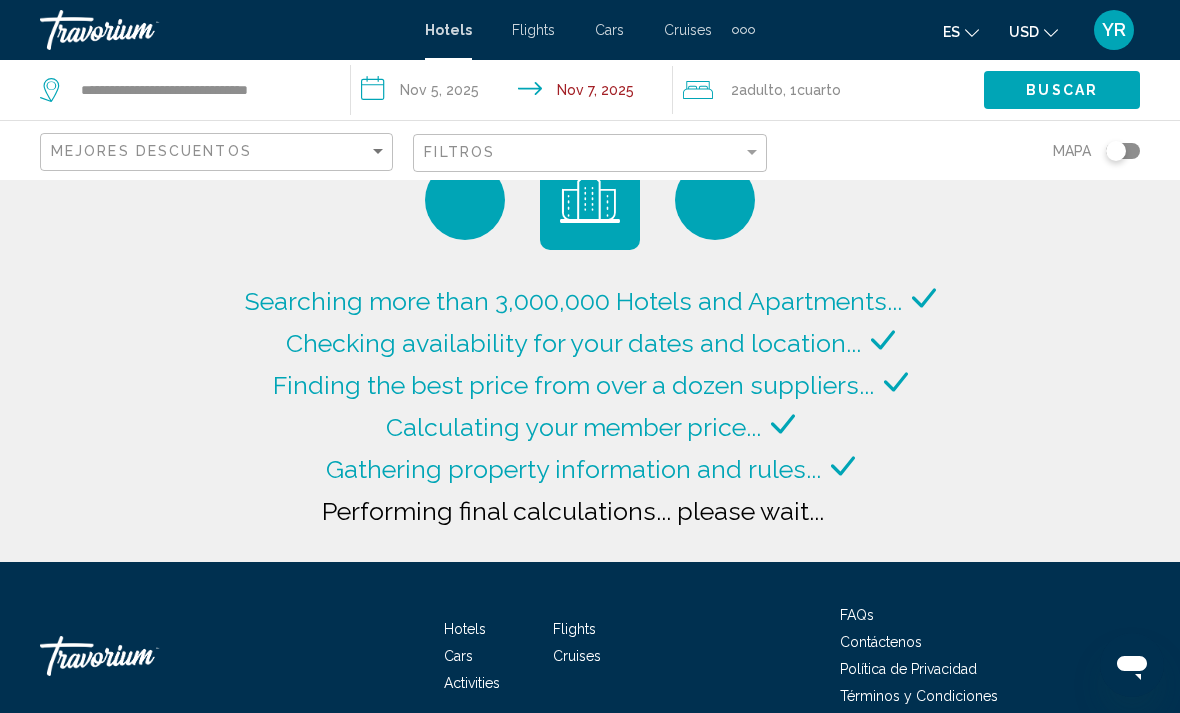 click on "**********" at bounding box center (590, 356) 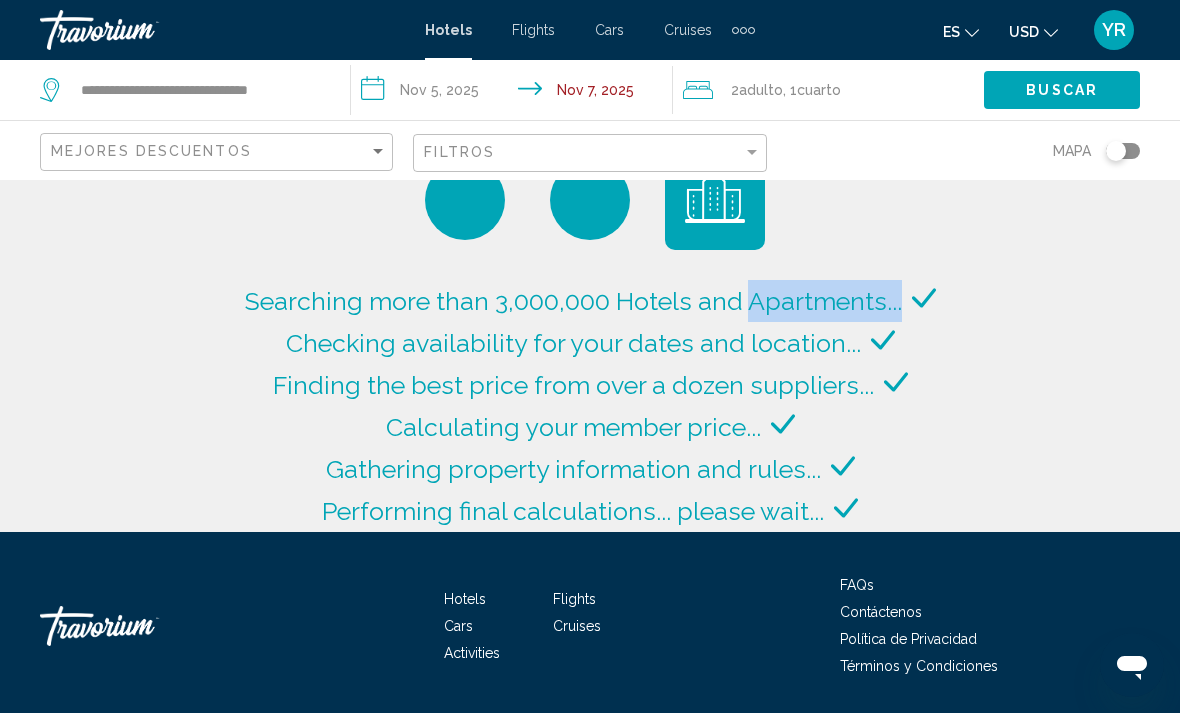 click on "Searching more than 3,000,000 Hotels and Apartments..." 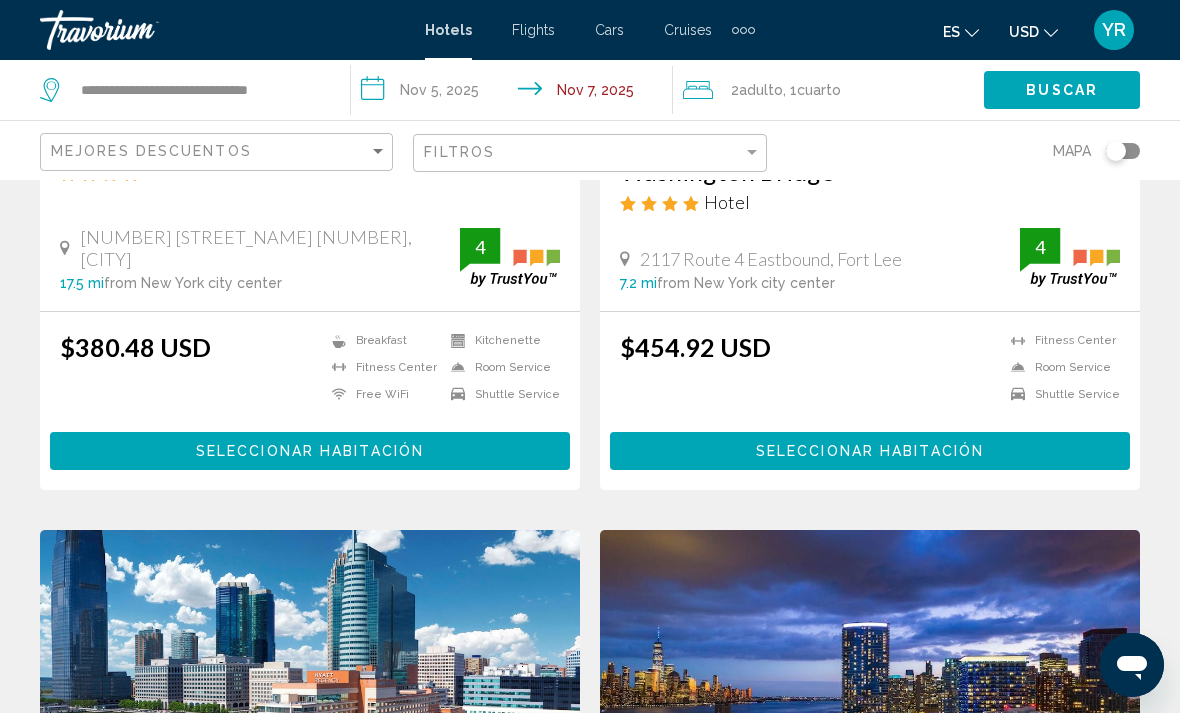 scroll, scrollTop: 0, scrollLeft: 0, axis: both 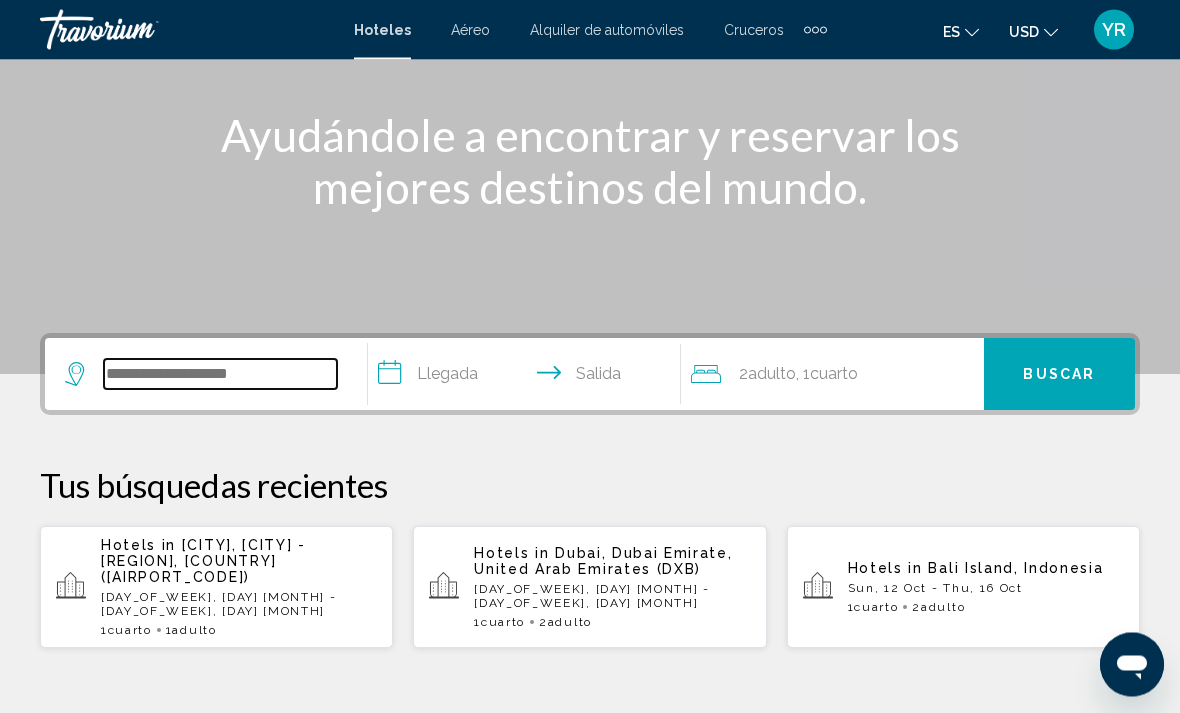click at bounding box center (220, 375) 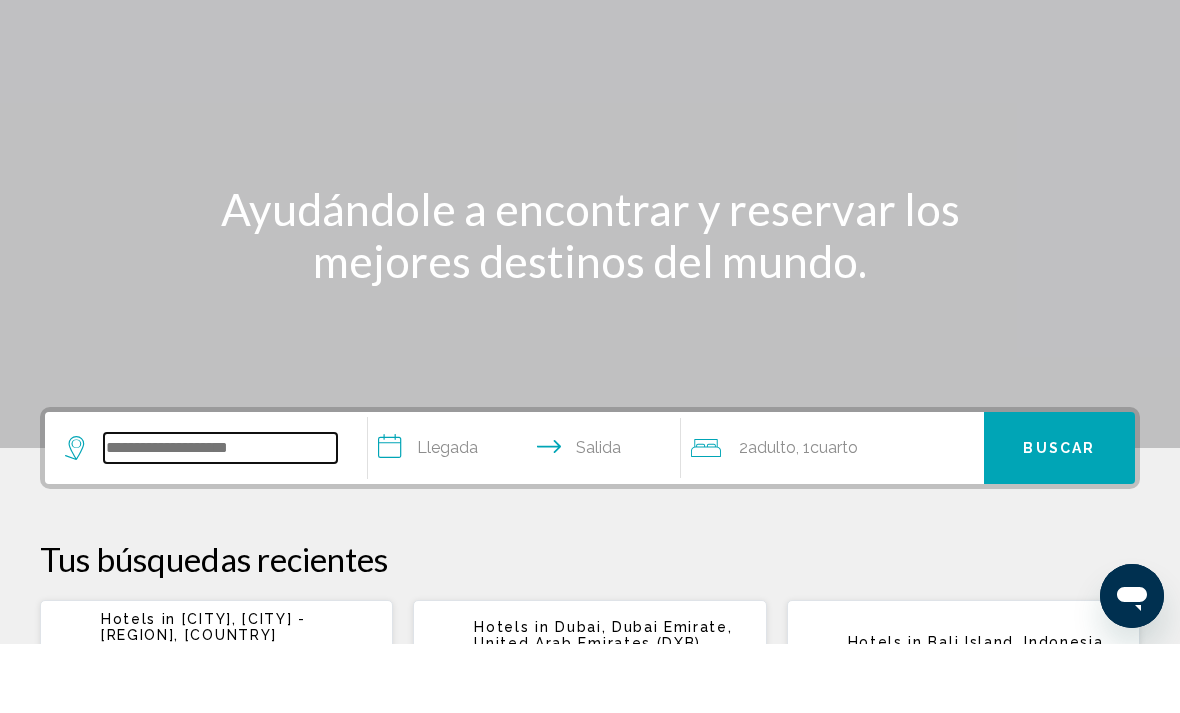 scroll, scrollTop: 83, scrollLeft: 0, axis: vertical 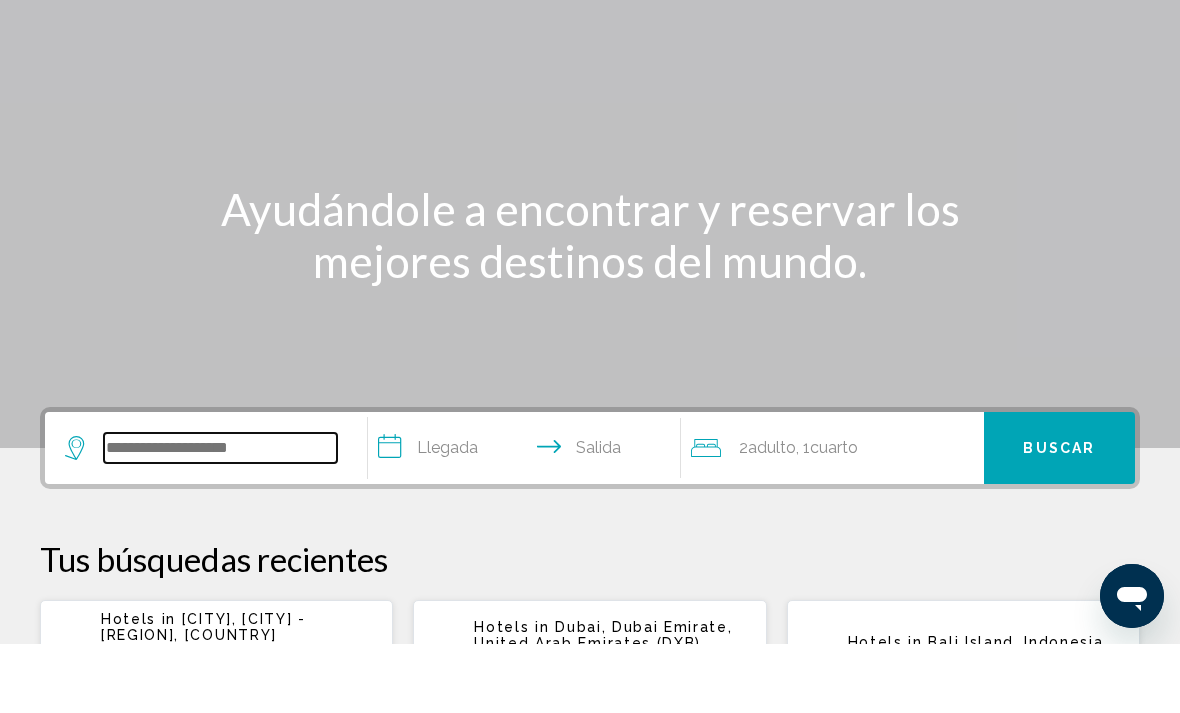 click at bounding box center [220, 517] 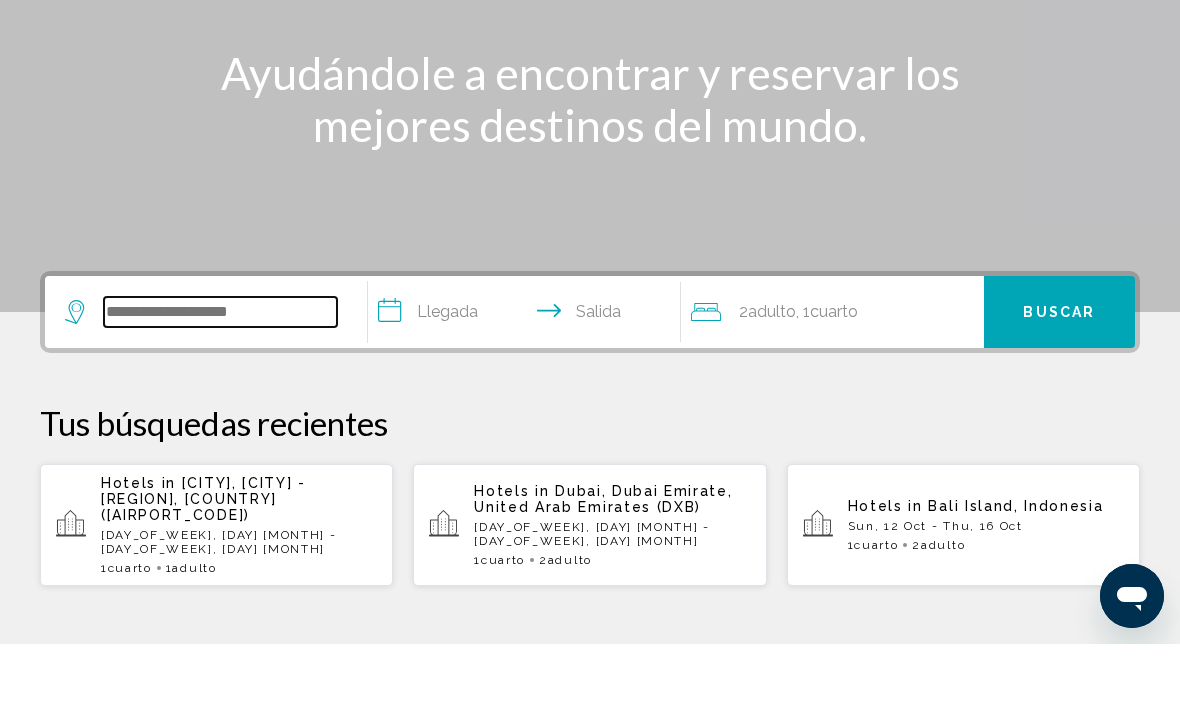 scroll, scrollTop: 425, scrollLeft: 0, axis: vertical 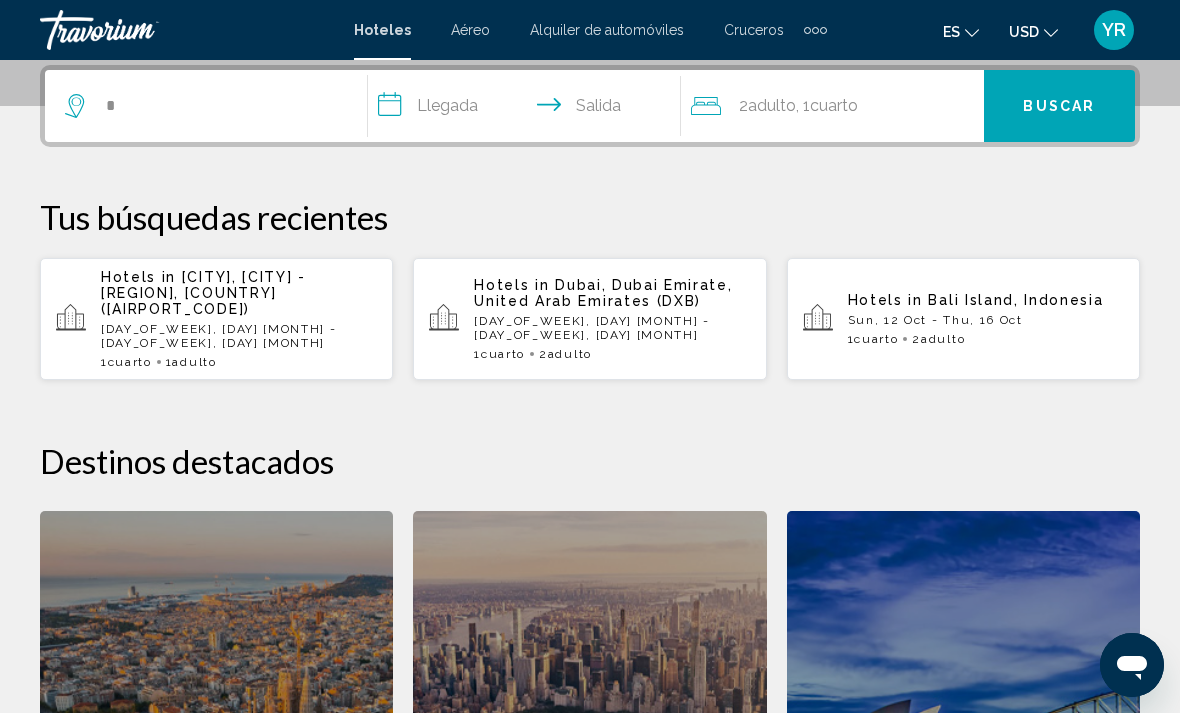 click on "**********" at bounding box center [590, 530] 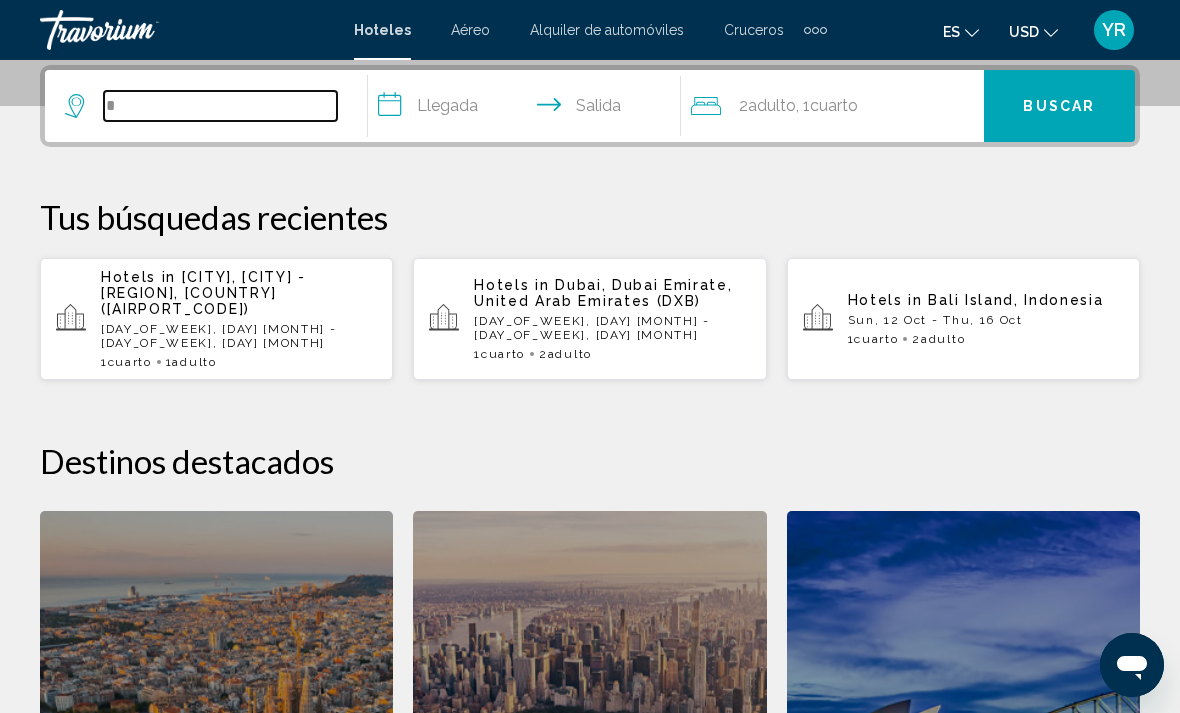 click on "*" at bounding box center (220, 106) 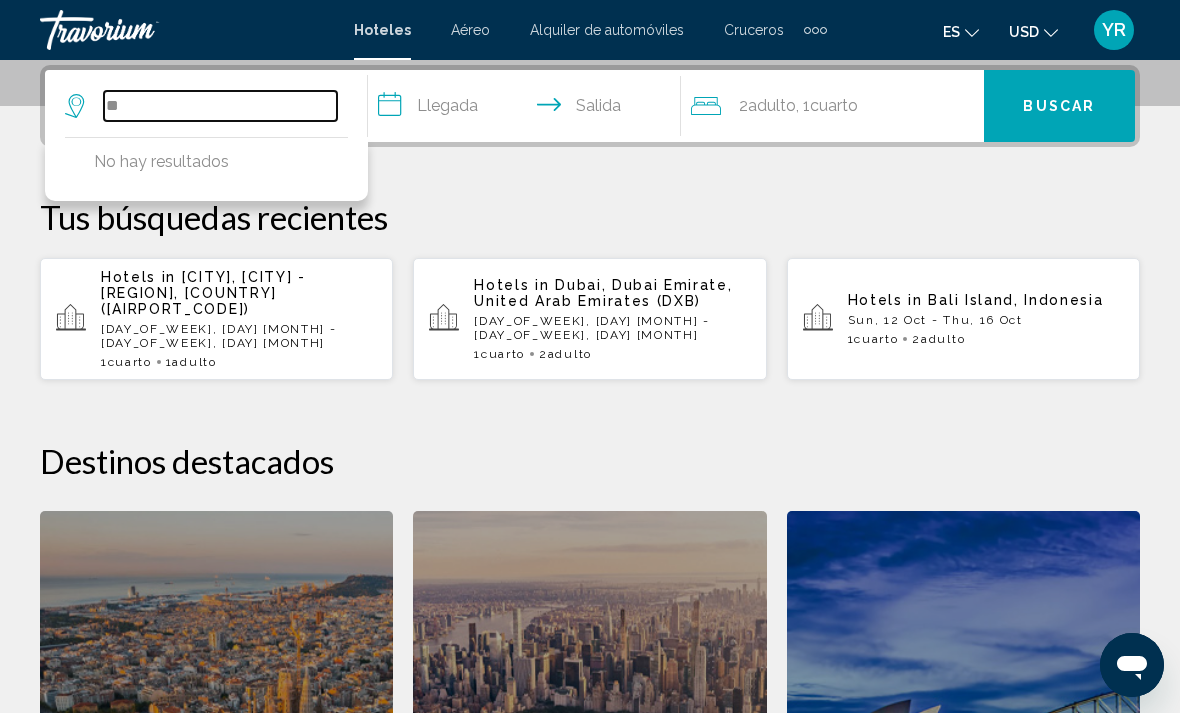 type on "*" 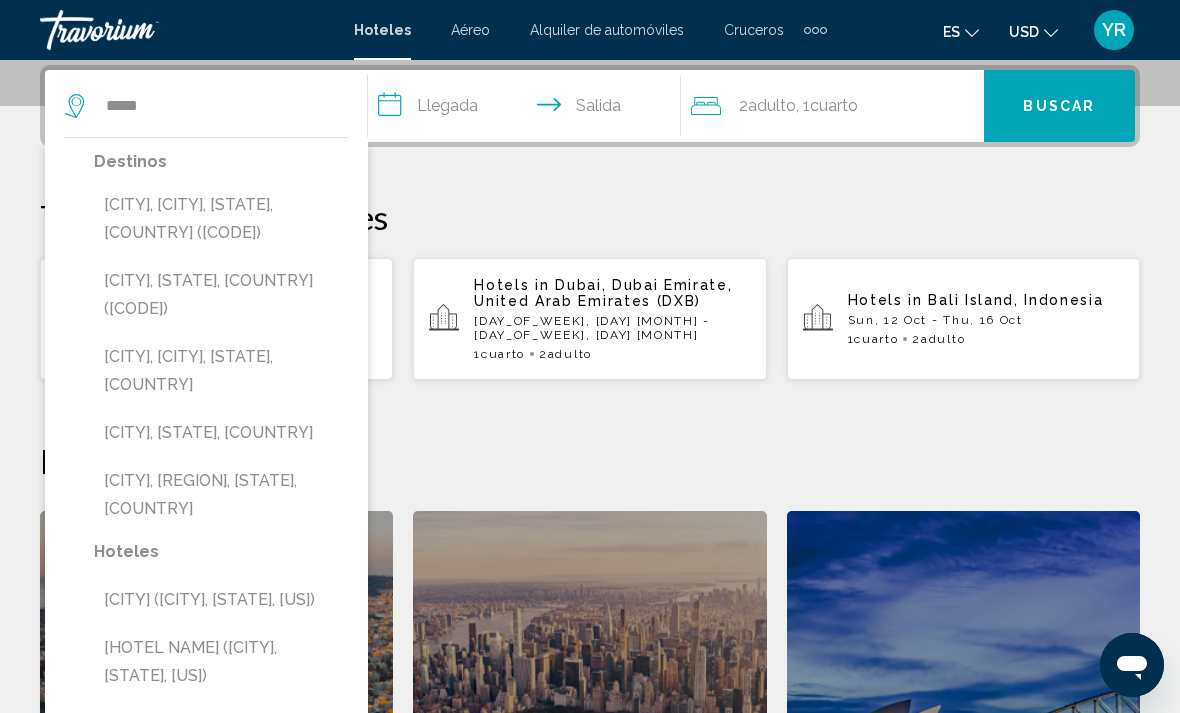 click on "Saltar al contenido principal Hoteles Aéreo Alquiler de automóviles Cruceros Actividades Hoteles Aéreo Alquiler de automóviles Cruceros Actividades es
English Español Français Italiano Português русский USD
USD ($) MXN (Mex$) CAD (Can$) GBP (£) EUR (€) AUD (A$) NZD (NZ$) CNY (CN¥) YR Iniciar sesión Ayudándole a encontrar y reservar los mejores destinos del mundo.
***** Destinos  Scottsdale, Phoenix, AZ, United States (ZSY)   Scottsbluff, NE, United States (BFF)   Scottsville, Rochester, NY, United States   Scotts Valley, CA, United States   Scotts Head, North Coast, NSW, Australia  Hoteles  Scottsdale Friess (Scottsdale, AZ, US)   Scottish Inn & Suites (Baytown, TX, US)   Scottish Inns North Tonawanda (North Tonawanda, NY, US)   Scottish Inns Campus (Fort Worth, TX, US)   Scotti's Suites (Capao Da Canoa, BR)
Llegada
Salida Su Mo Tu 1" at bounding box center [590, -138] 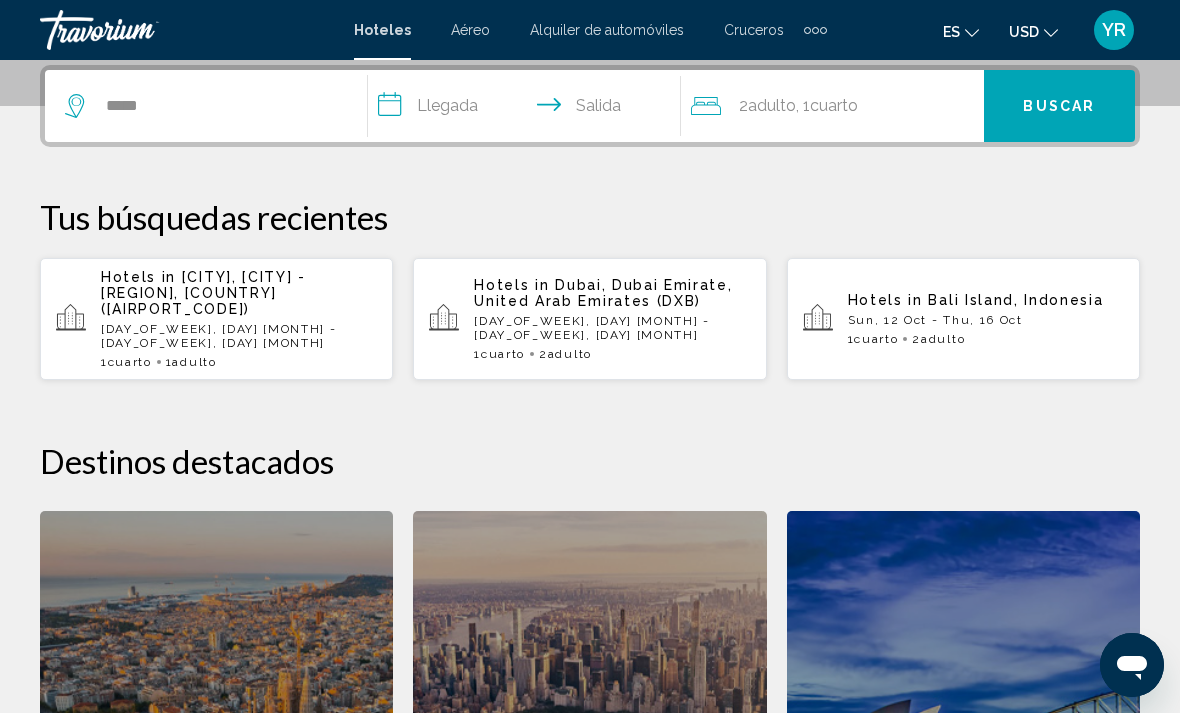 click on "*****" at bounding box center [206, 106] 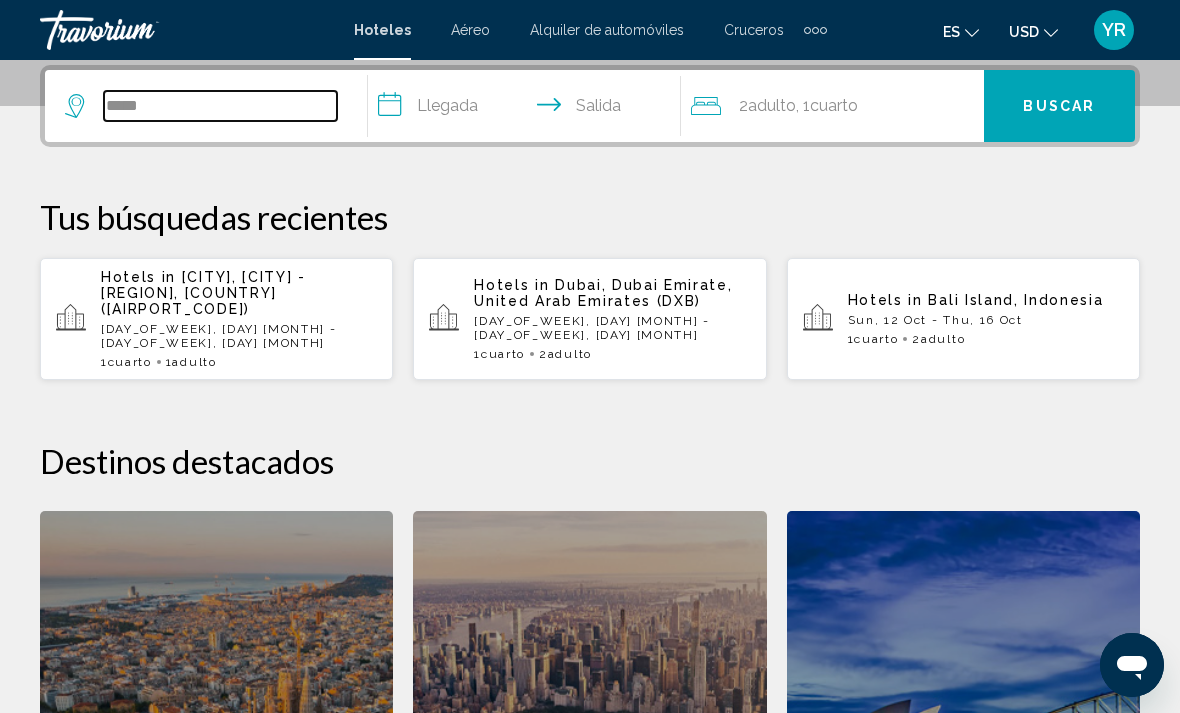 click on "*****" at bounding box center (220, 106) 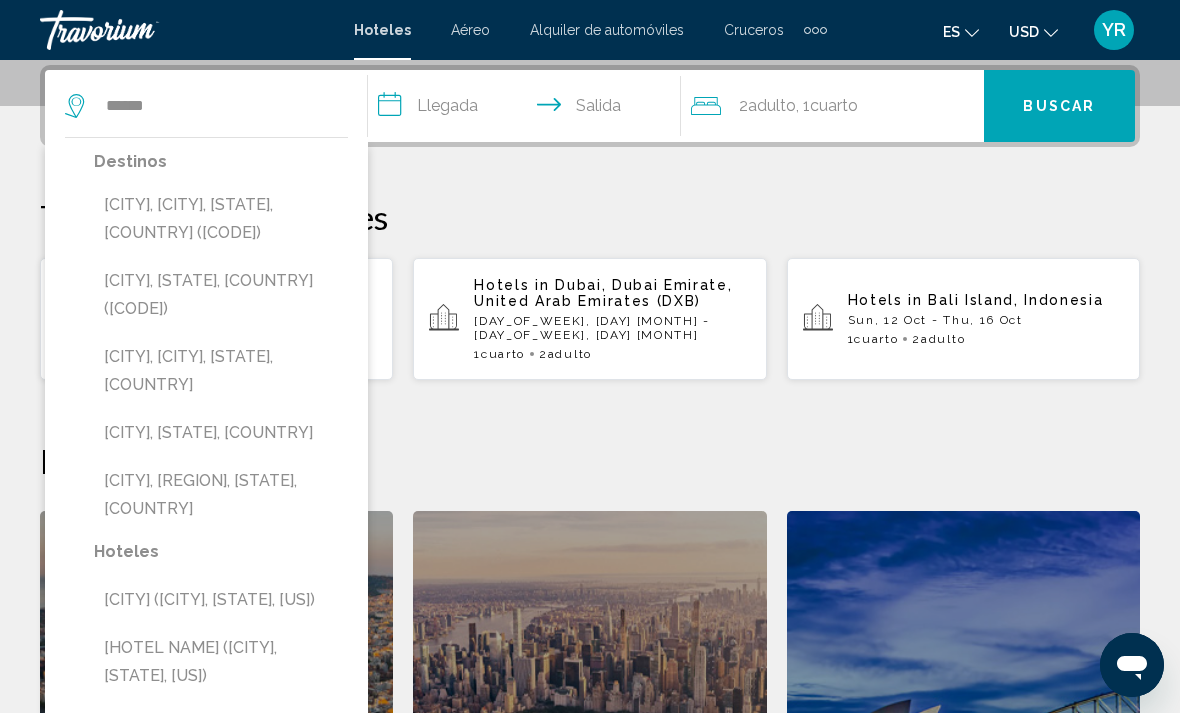 click on "Saltar al contenido principal Hoteles Aéreo Alquiler de automóviles Cruceros Actividades Hoteles Aéreo Alquiler de automóviles Cruceros Actividades es
English Español Français Italiano Português русский USD
USD ($) MXN (Mex$) CAD (Can$) GBP (£) EUR (€) AUD (A$) NZD (NZ$) CNY (CN¥) YR Iniciar sesión Ayudándole a encontrar y reservar los mejores destinos del mundo.
****** Destinos  Scottsdale, Phoenix, AZ, United States (ZSY)   Scottsbluff, NE, United States (BFF)   Scottsville, Rochester, NY, United States   Scotts Valley, CA, United States   Scotts Head, North Coast, NSW, Australia  Hoteles  Scottsdale Friess (Scottsdale, AZ, US)   Scottish Inn & Suites (Baytown, TX, US)   Scottish Inns North Tonawanda (North Tonawanda, NY, US)   Scottish Inns Campus (Fort Worth, TX, US)   Scotti's Suites (Capao Da Canoa, BR)
Llegada
Salida Su Mo Tu" at bounding box center [590, -138] 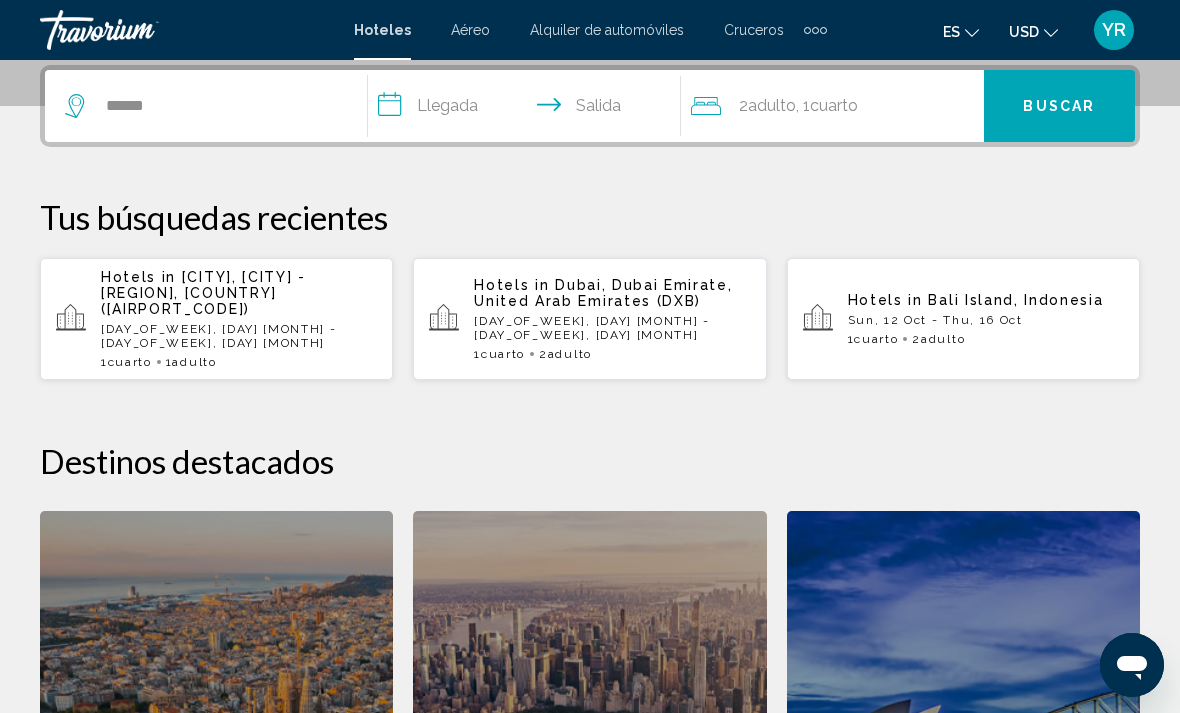 click on "**********" at bounding box center [590, 530] 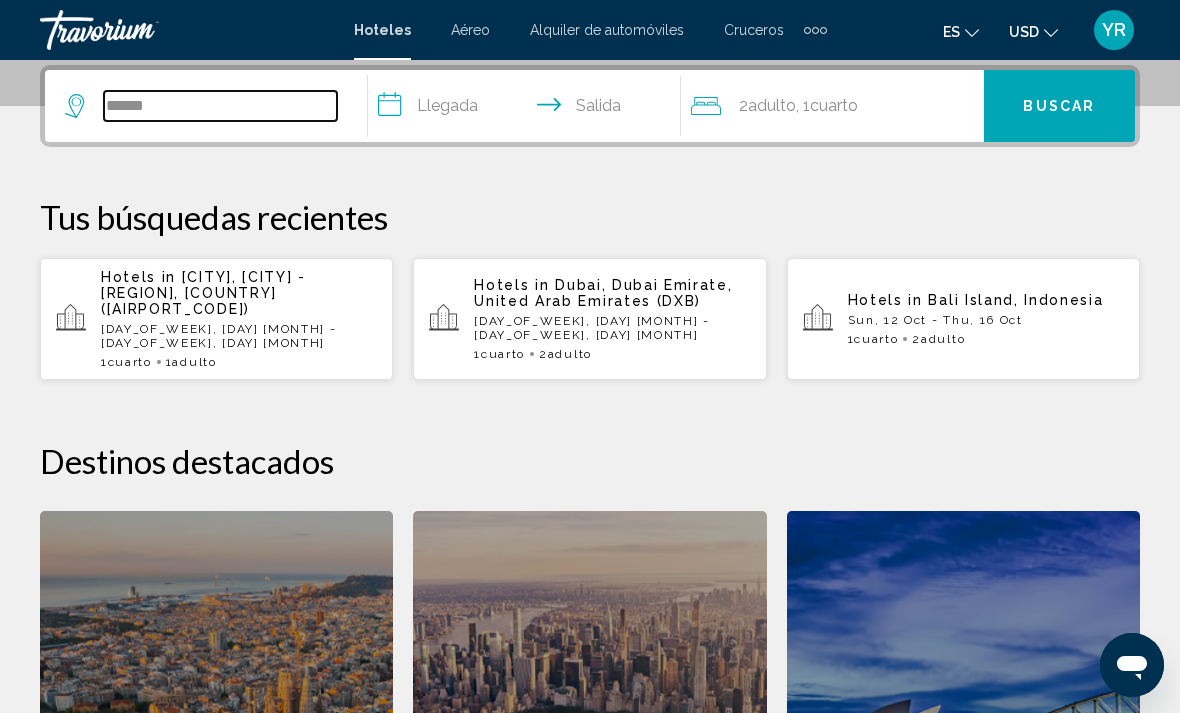 click on "******" at bounding box center (220, 106) 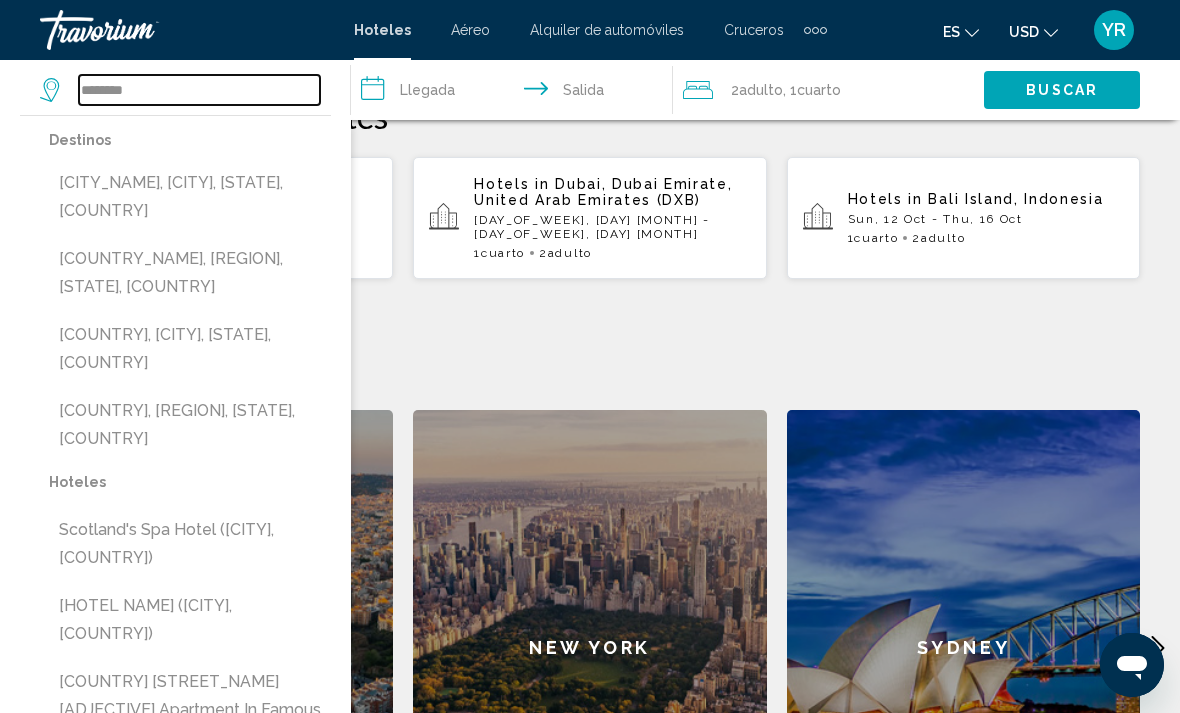 scroll, scrollTop: 586, scrollLeft: 0, axis: vertical 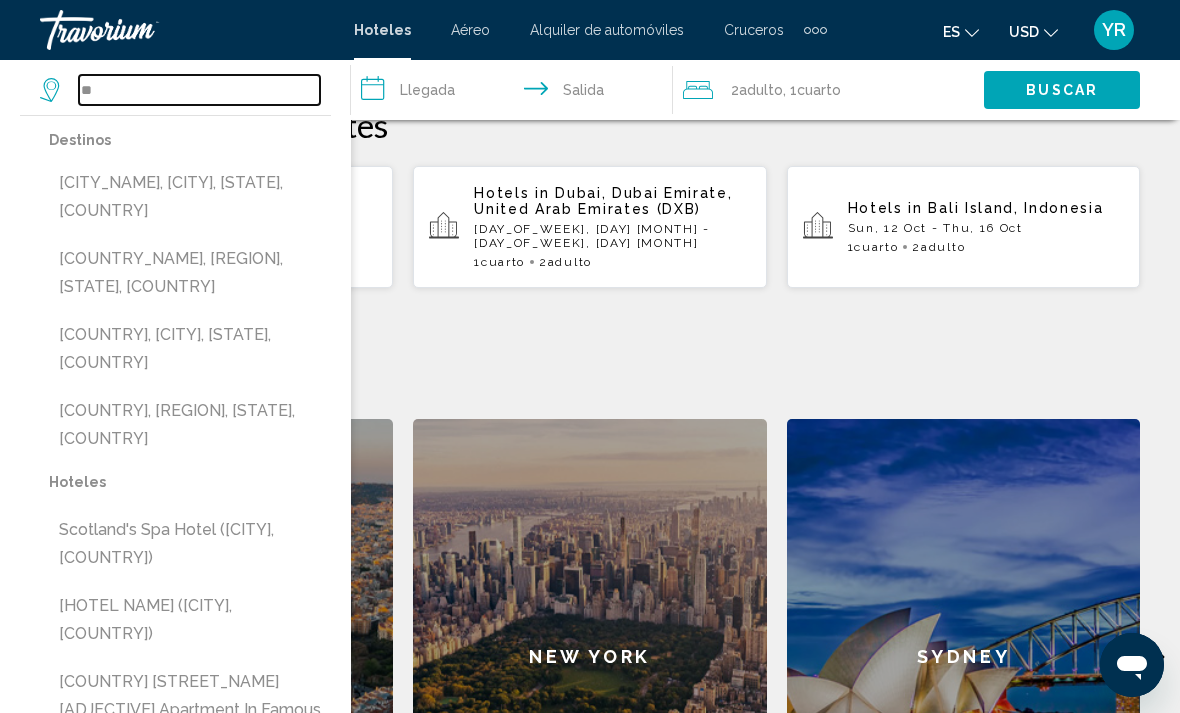 type on "*" 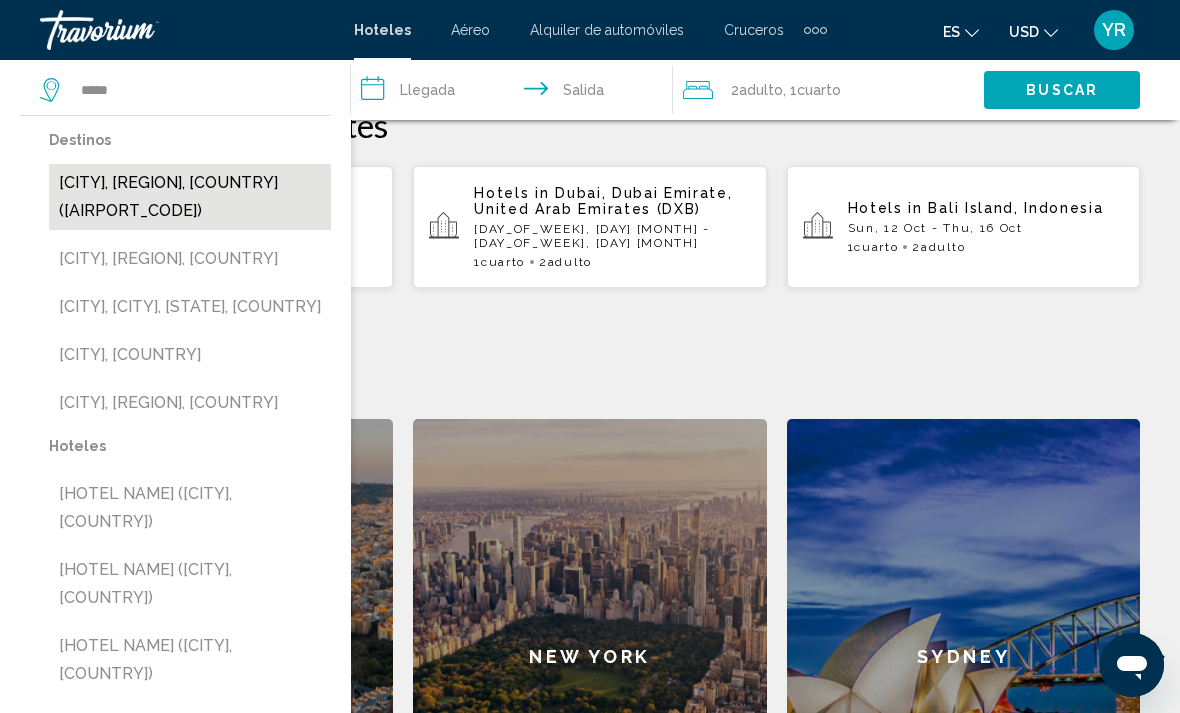 click on "Holyhead, North Wales, United Kingdom (HLY)" at bounding box center [190, 197] 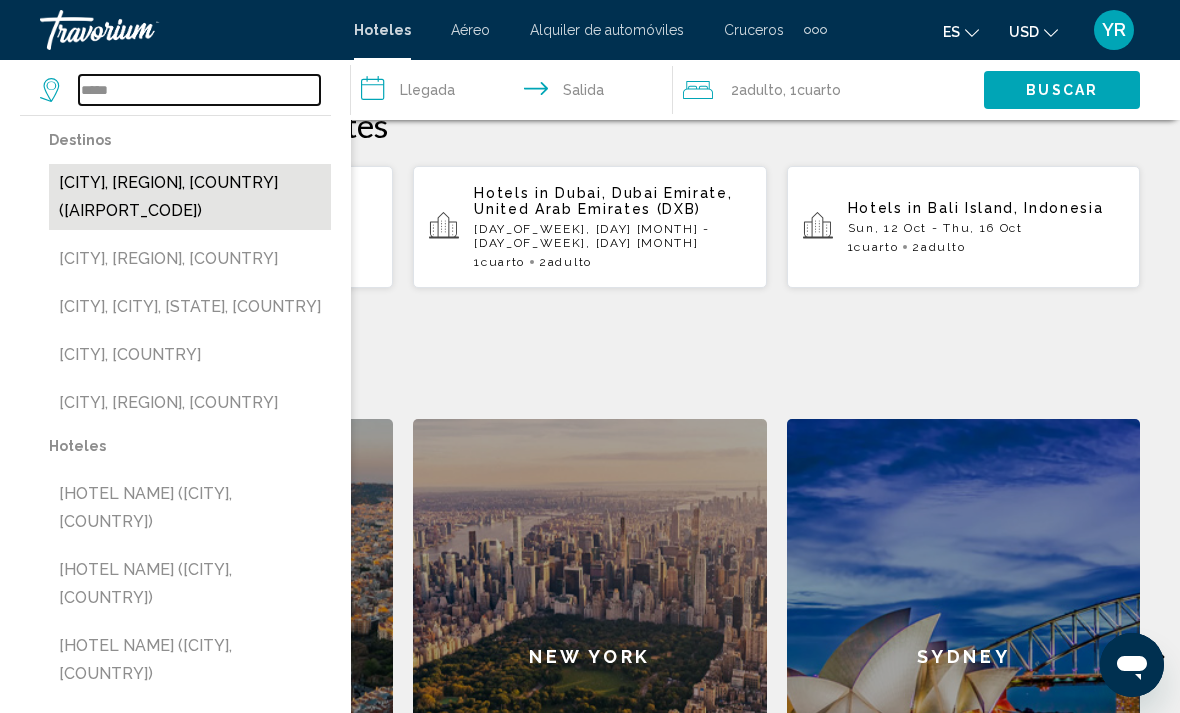 type on "**********" 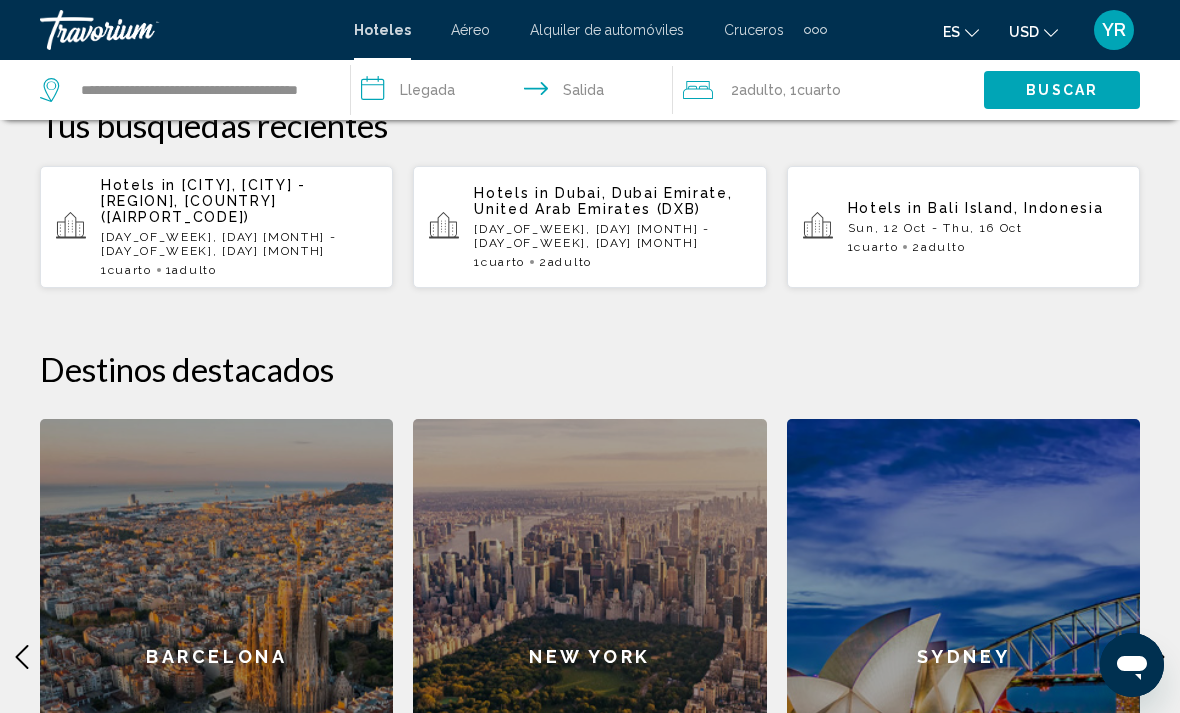 click on "**********" at bounding box center (515, 93) 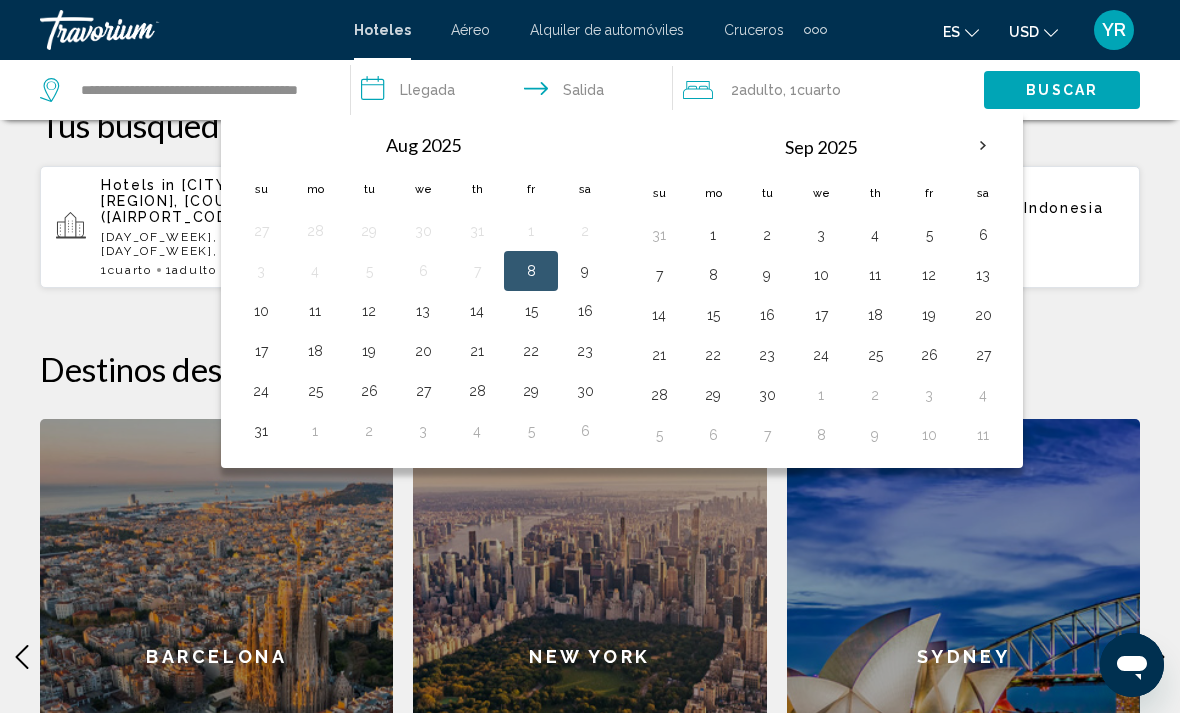 scroll, scrollTop: 587, scrollLeft: 0, axis: vertical 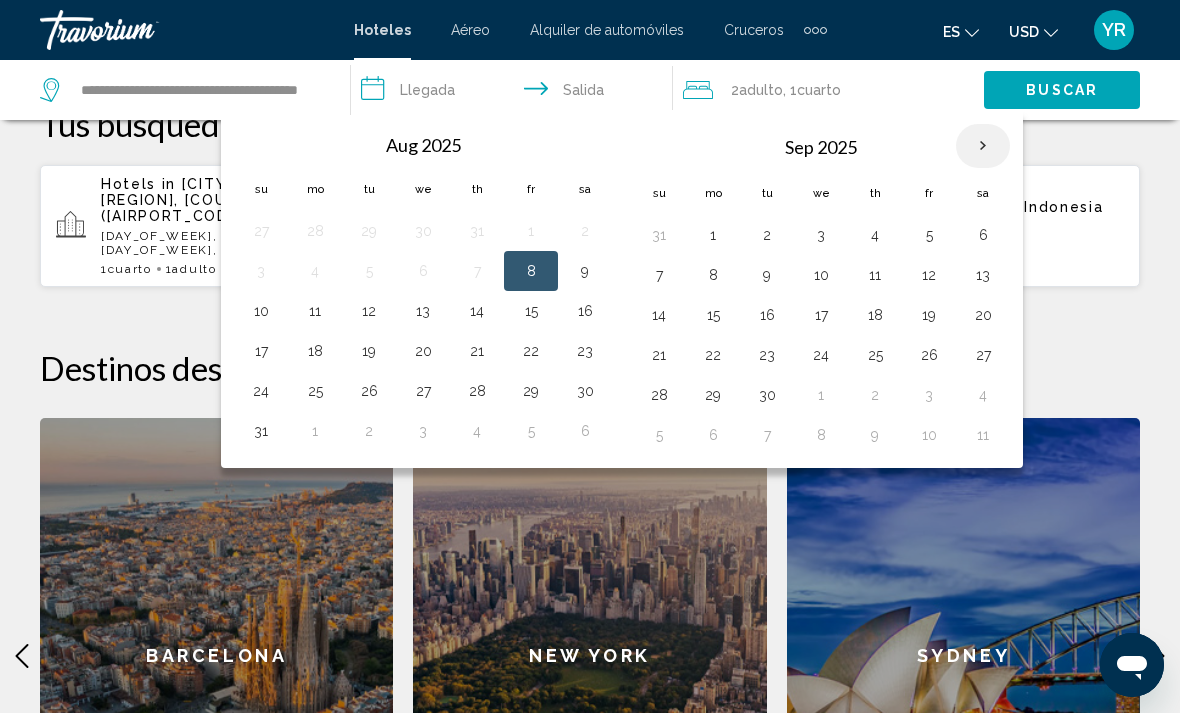 click at bounding box center (983, 146) 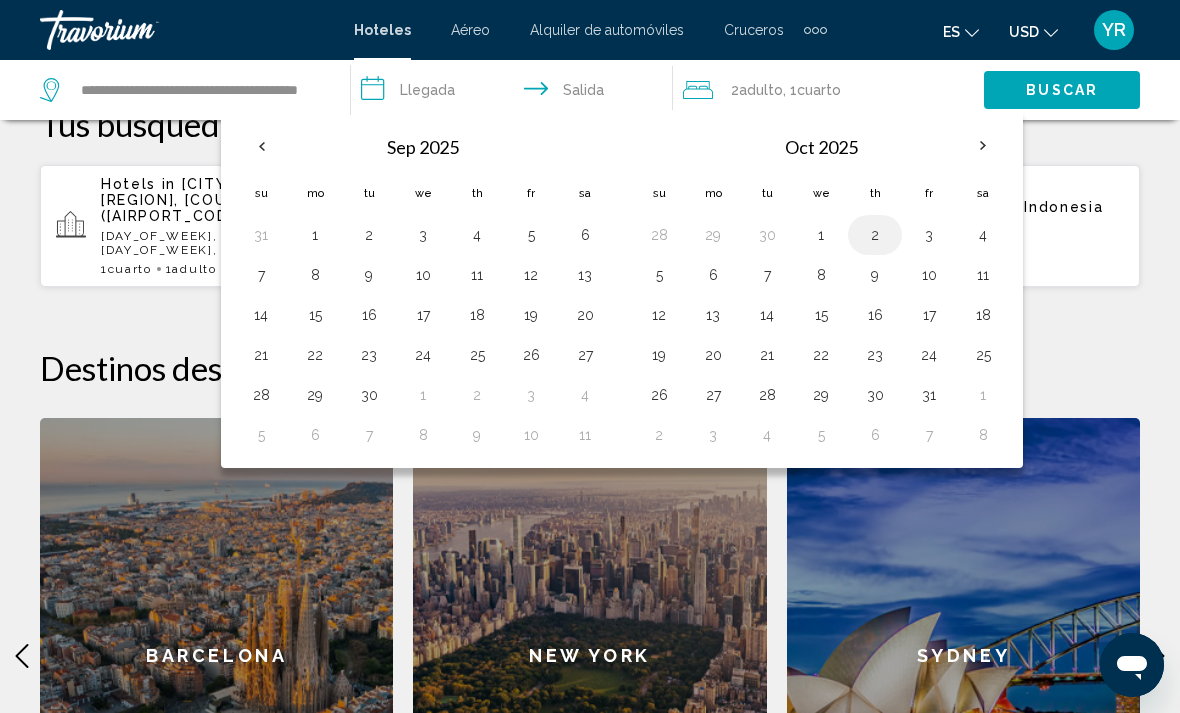 click on "2" at bounding box center [875, 235] 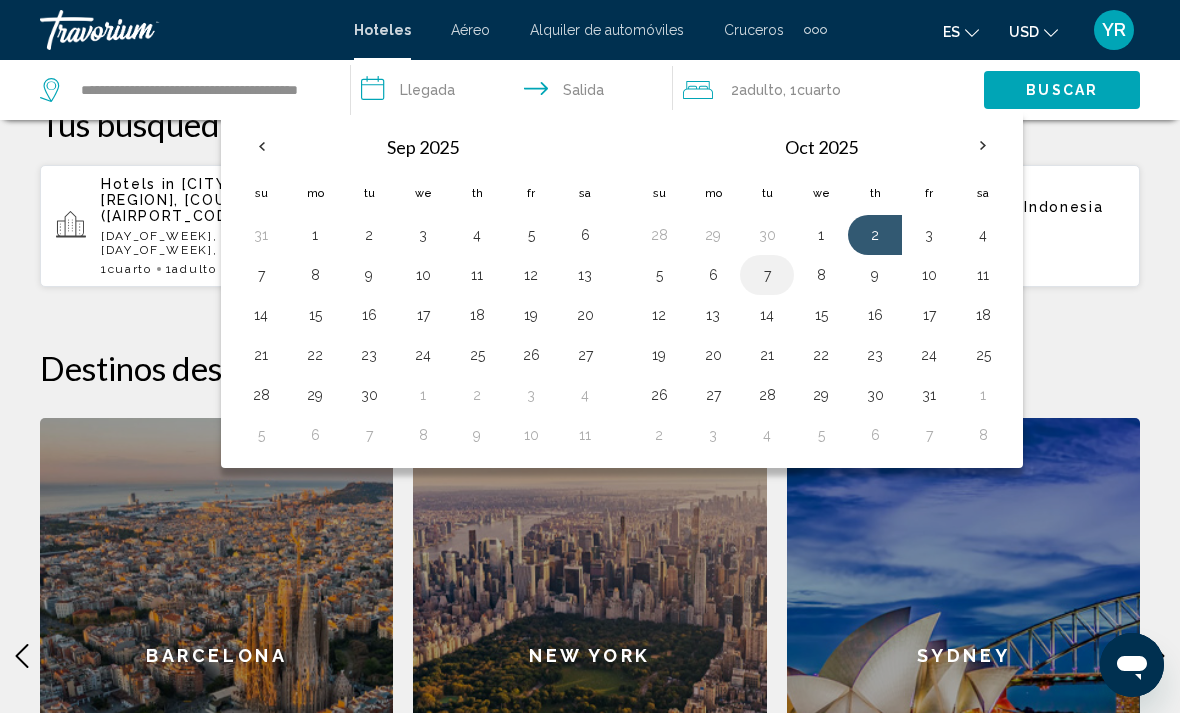click on "7" at bounding box center (767, 275) 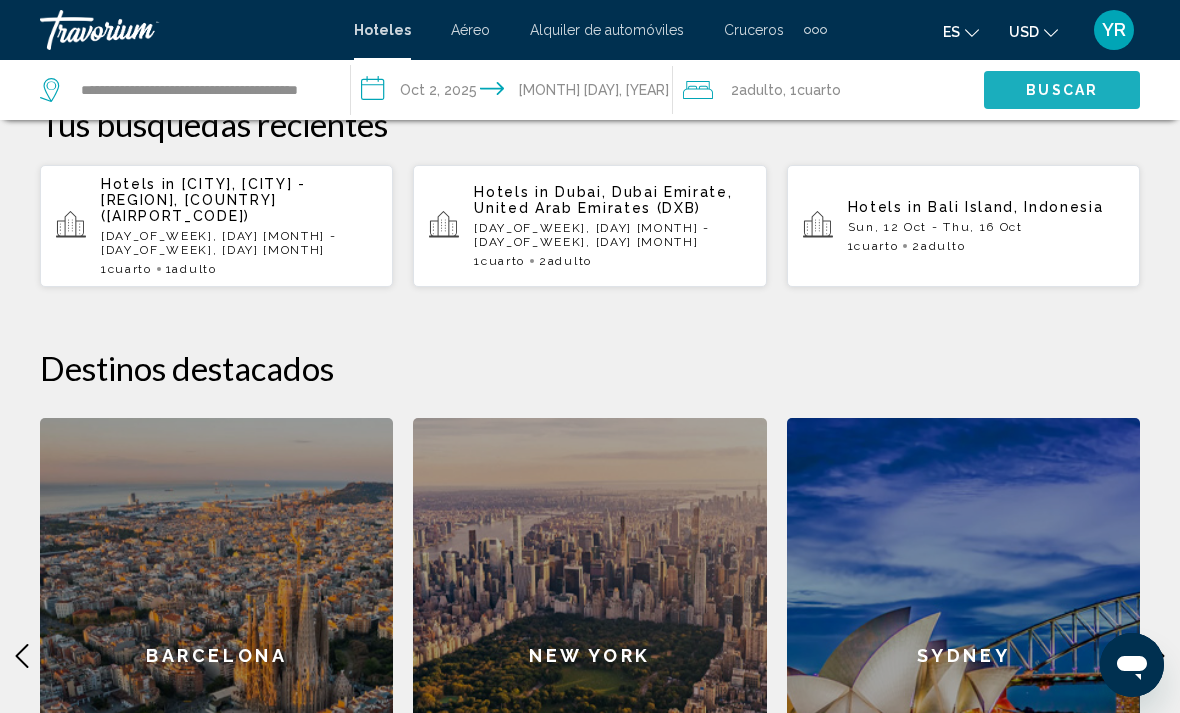 click on "Buscar" at bounding box center (1062, 89) 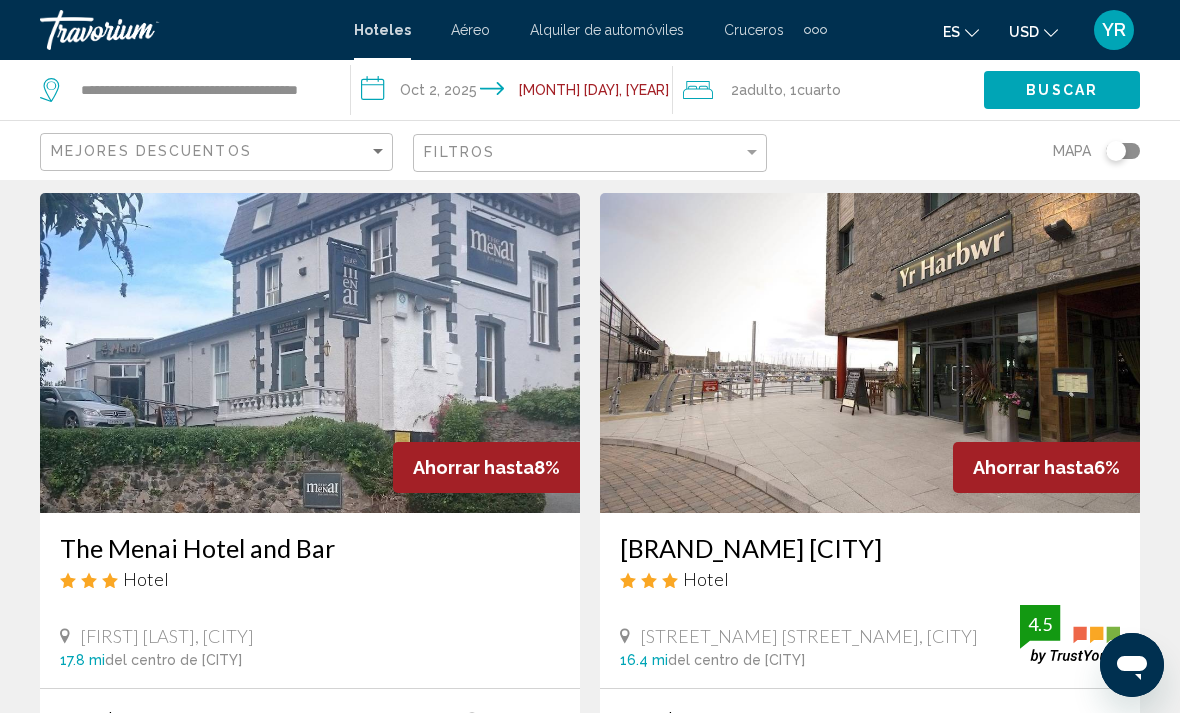 scroll, scrollTop: 55, scrollLeft: 0, axis: vertical 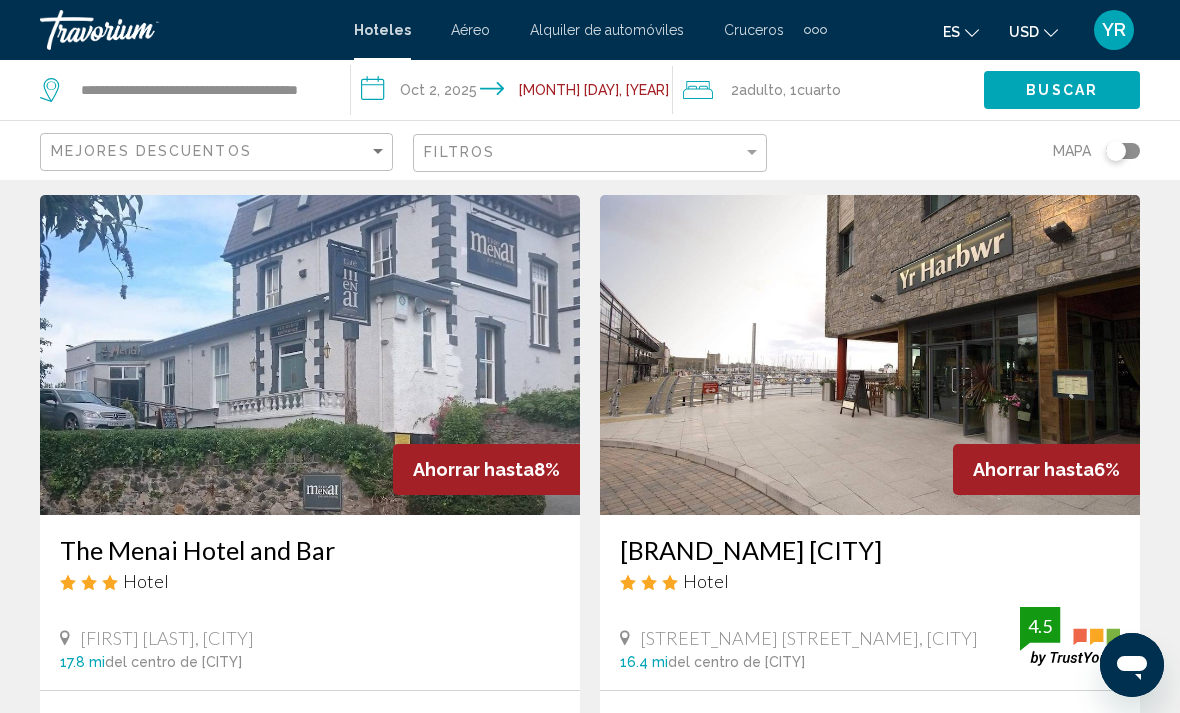 click at bounding box center (870, 355) 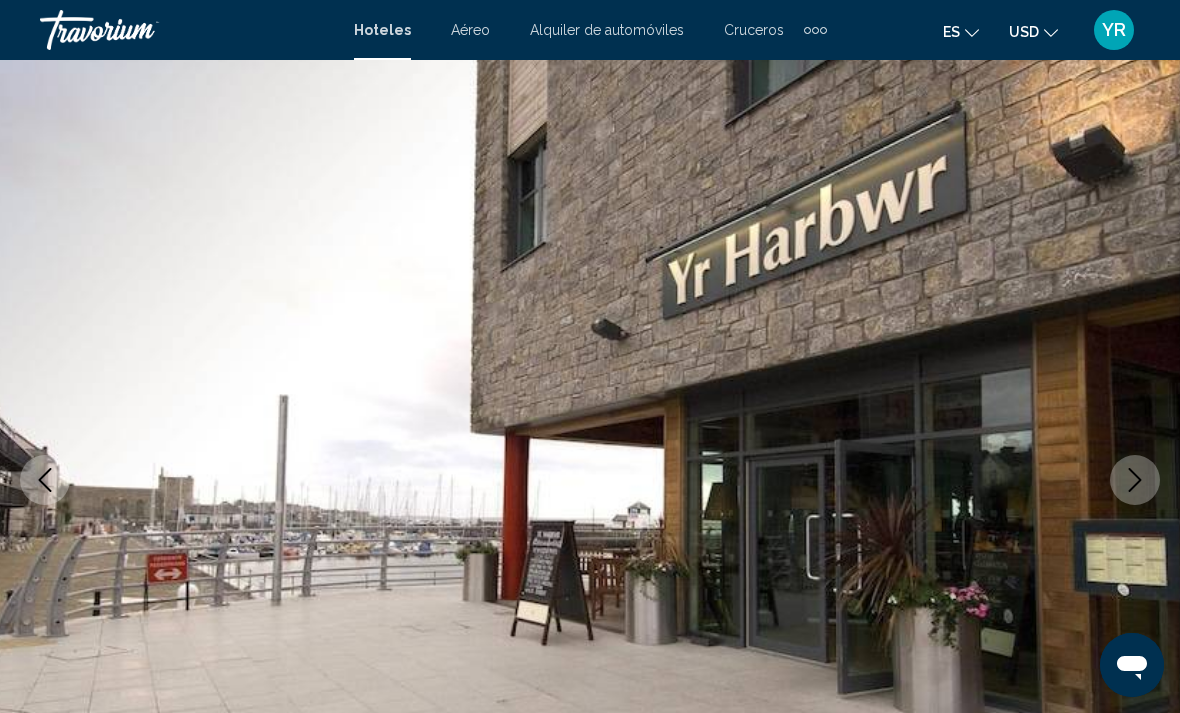 scroll, scrollTop: 0, scrollLeft: 0, axis: both 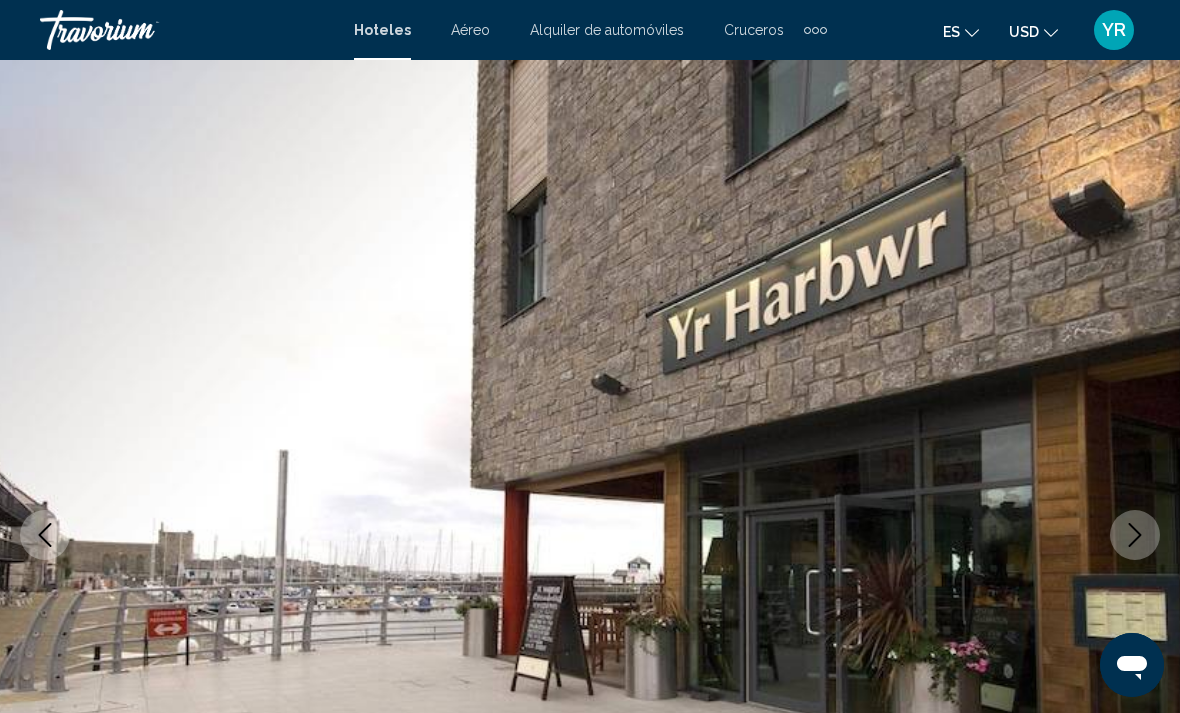 click at bounding box center (1135, 535) 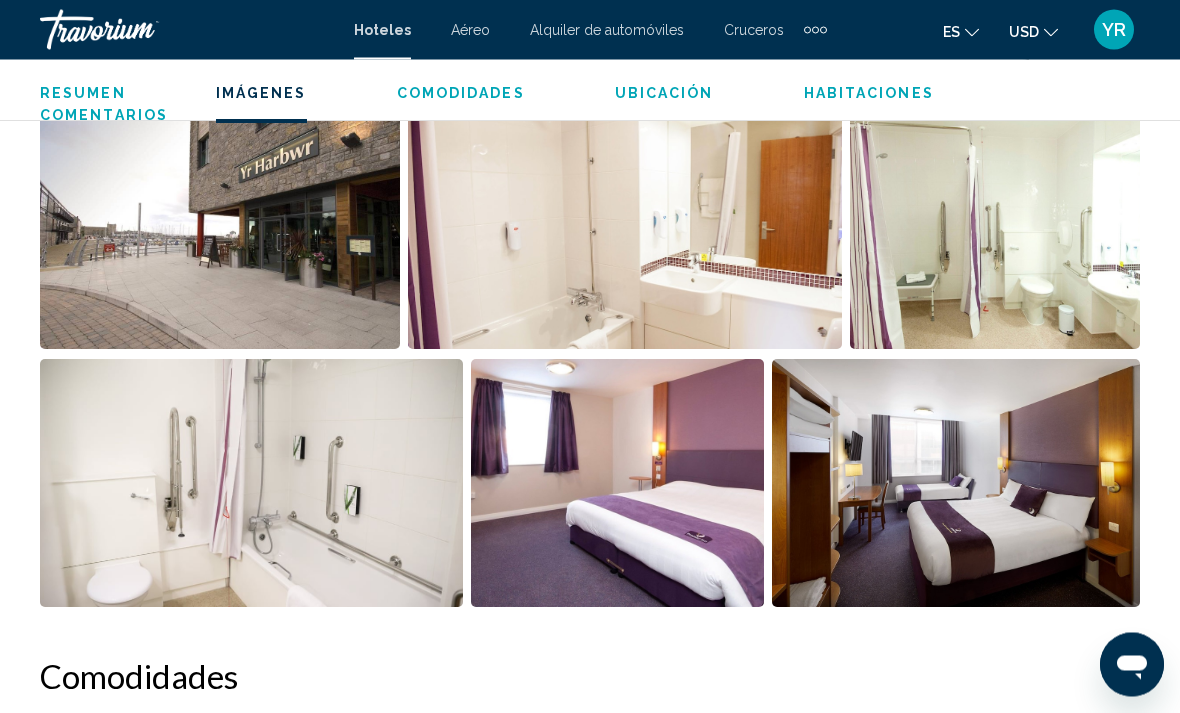 scroll, scrollTop: 1308, scrollLeft: 0, axis: vertical 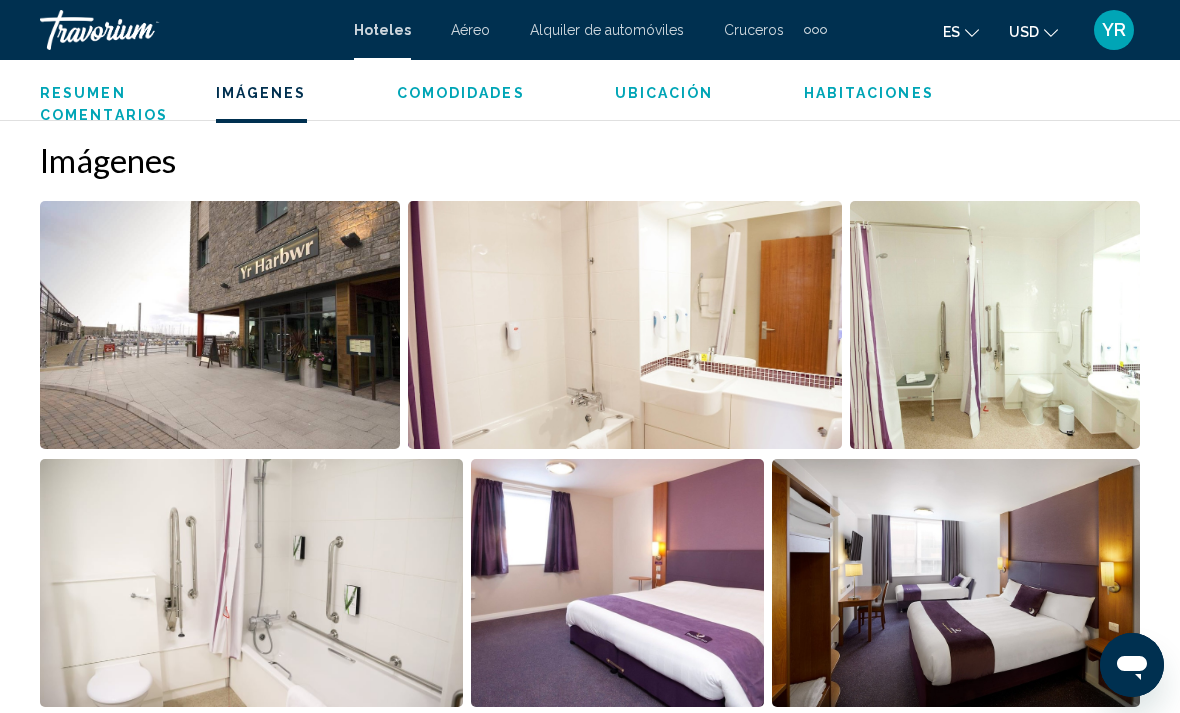 click at bounding box center (220, 325) 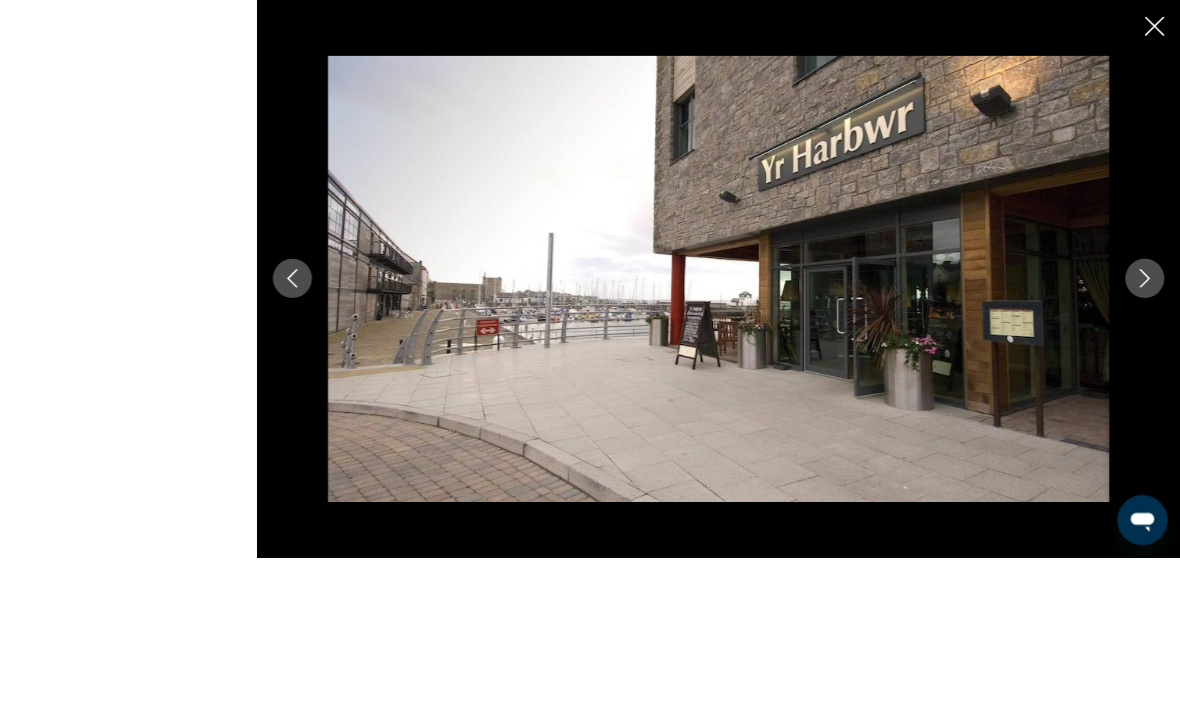 scroll, scrollTop: 1251, scrollLeft: 0, axis: vertical 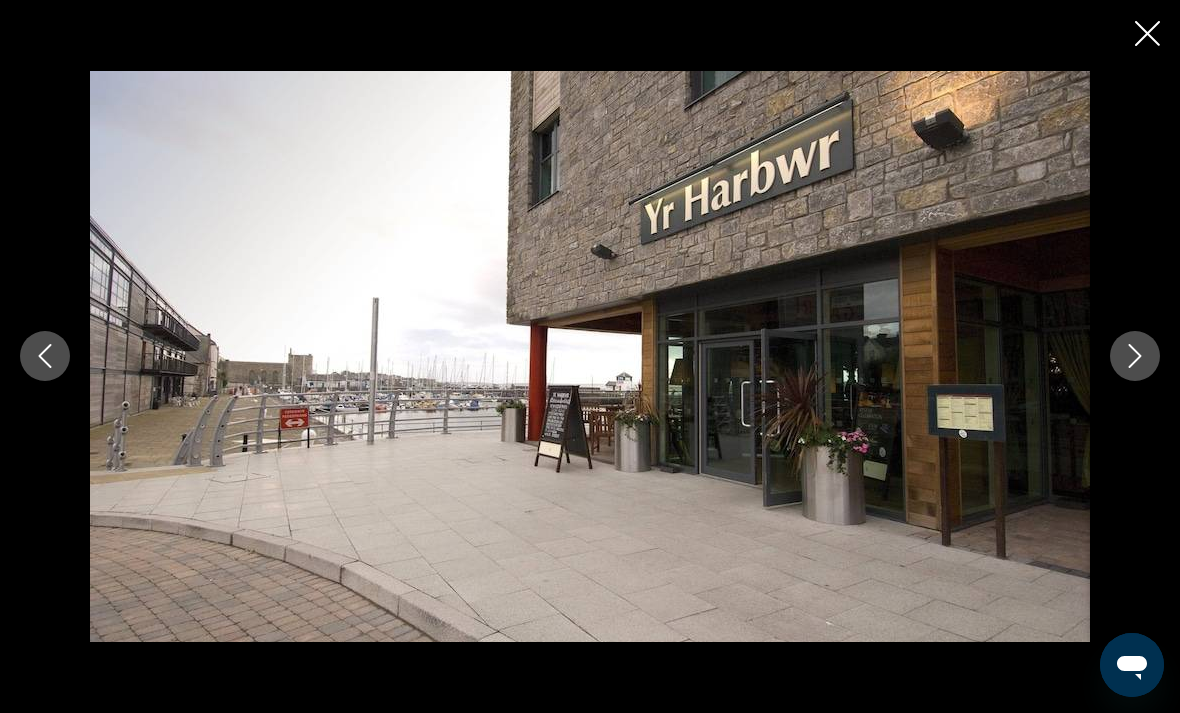 click at bounding box center [1147, 35] 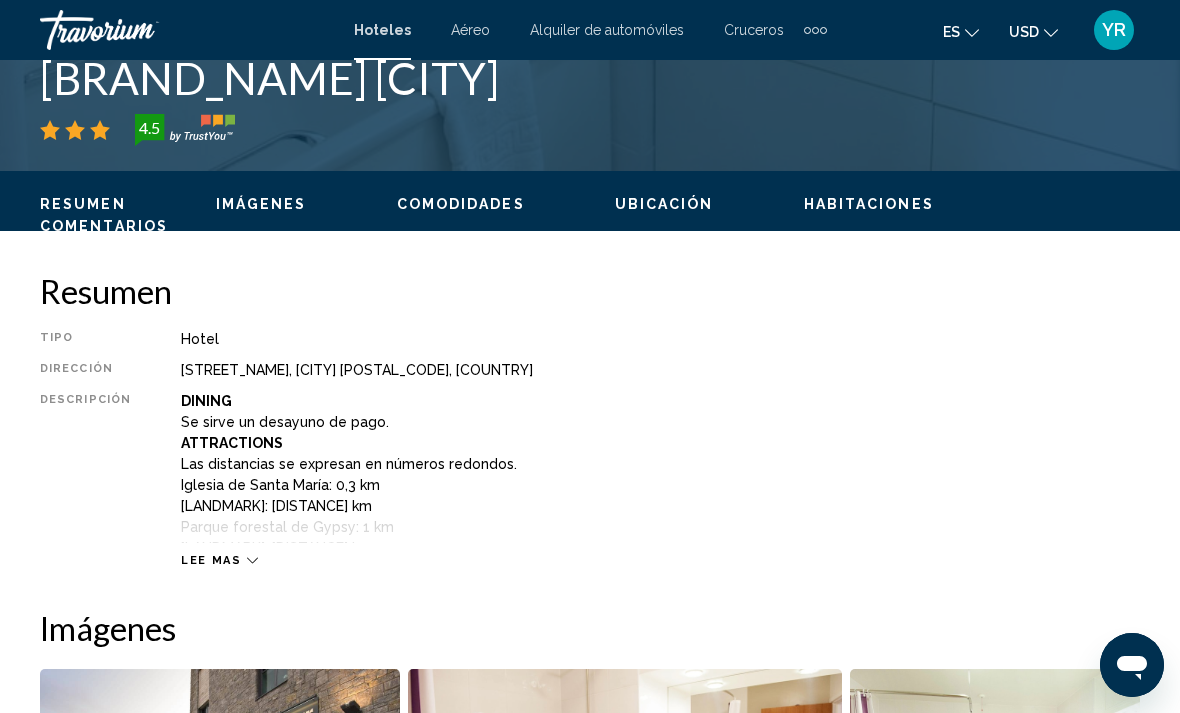 scroll, scrollTop: 679, scrollLeft: 0, axis: vertical 